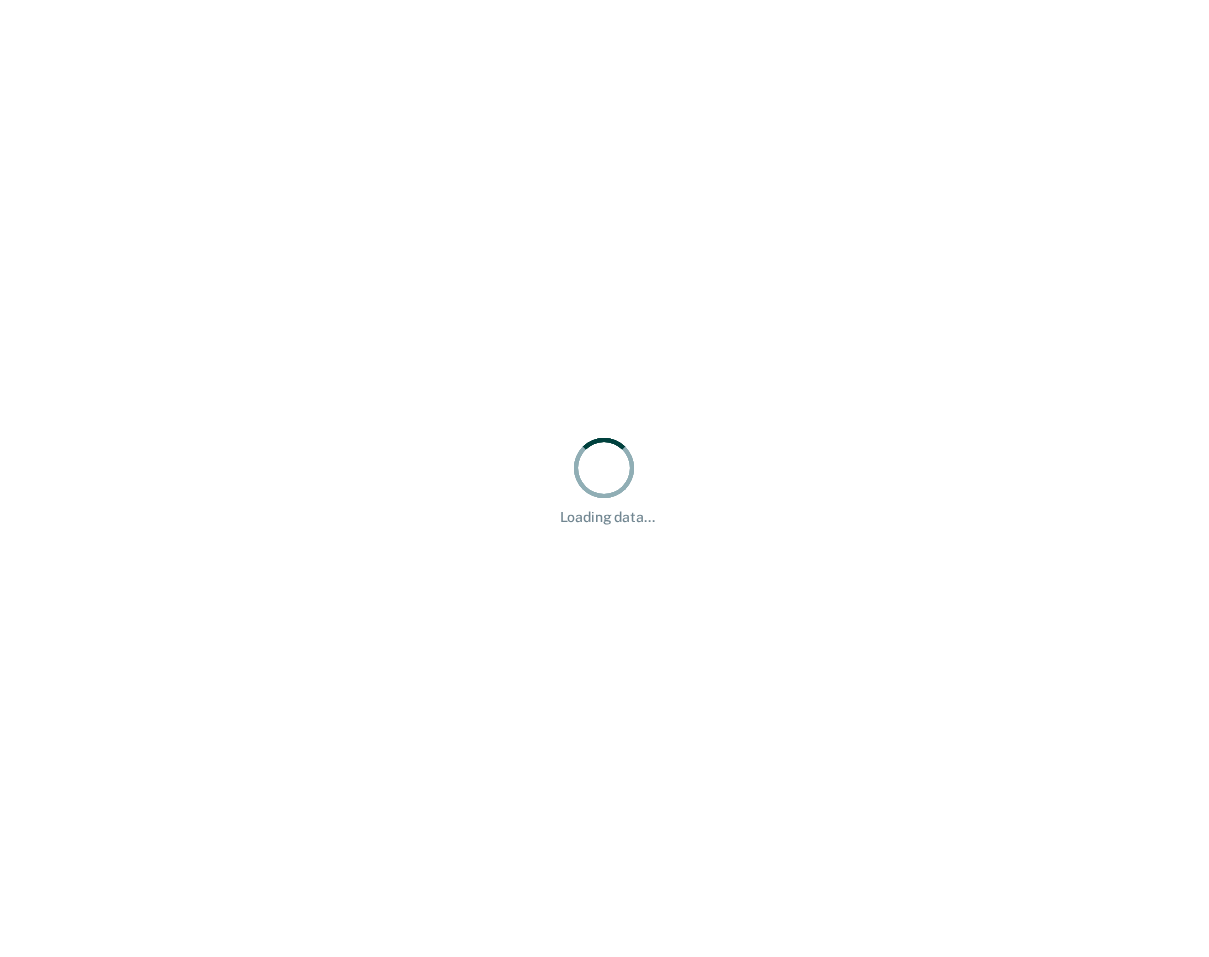 scroll, scrollTop: 0, scrollLeft: 0, axis: both 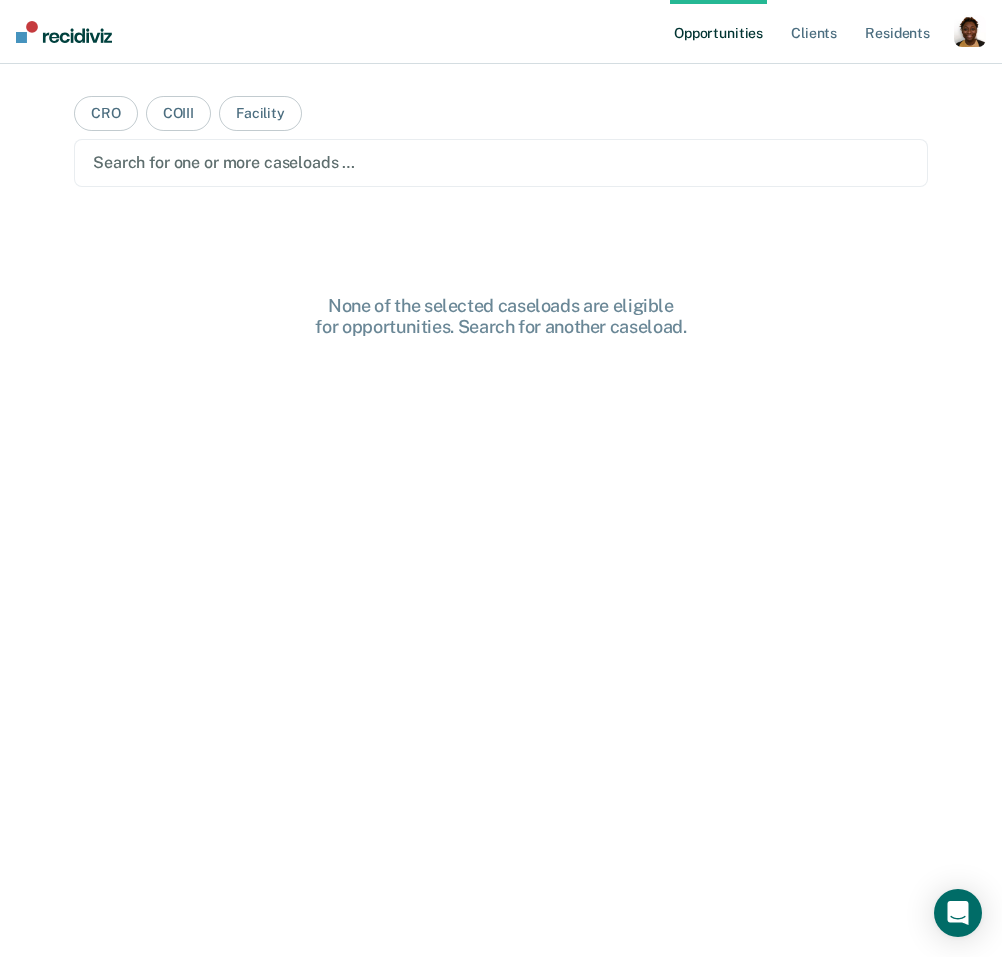 click at bounding box center [970, 31] 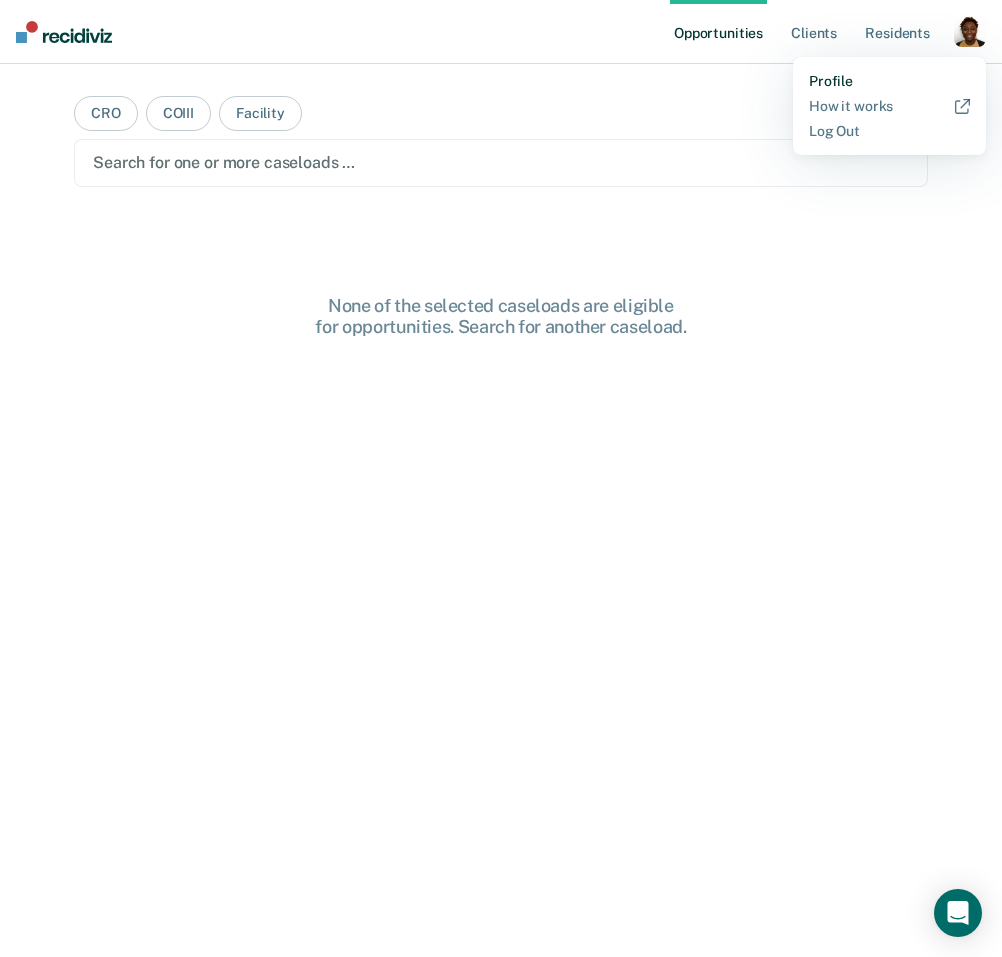 click on "Profile" at bounding box center [889, 81] 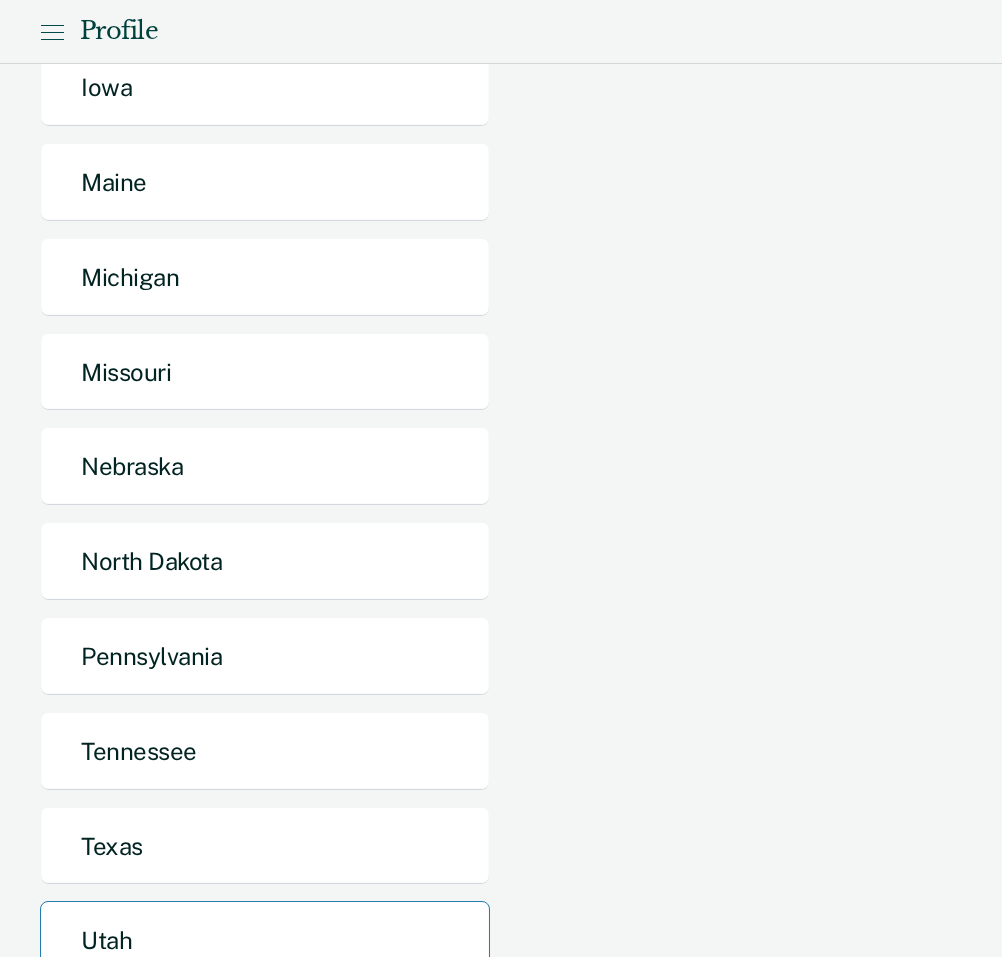 scroll, scrollTop: 644, scrollLeft: 0, axis: vertical 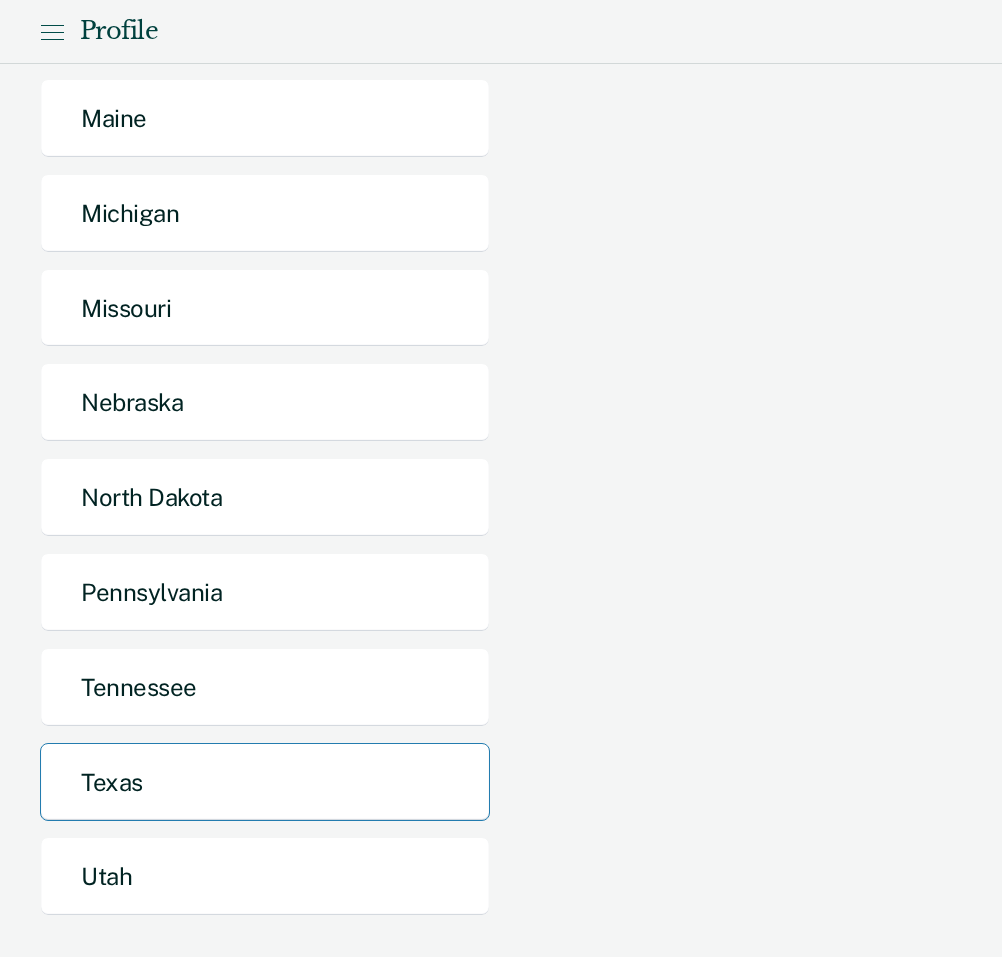 click on "Texas" at bounding box center [265, 782] 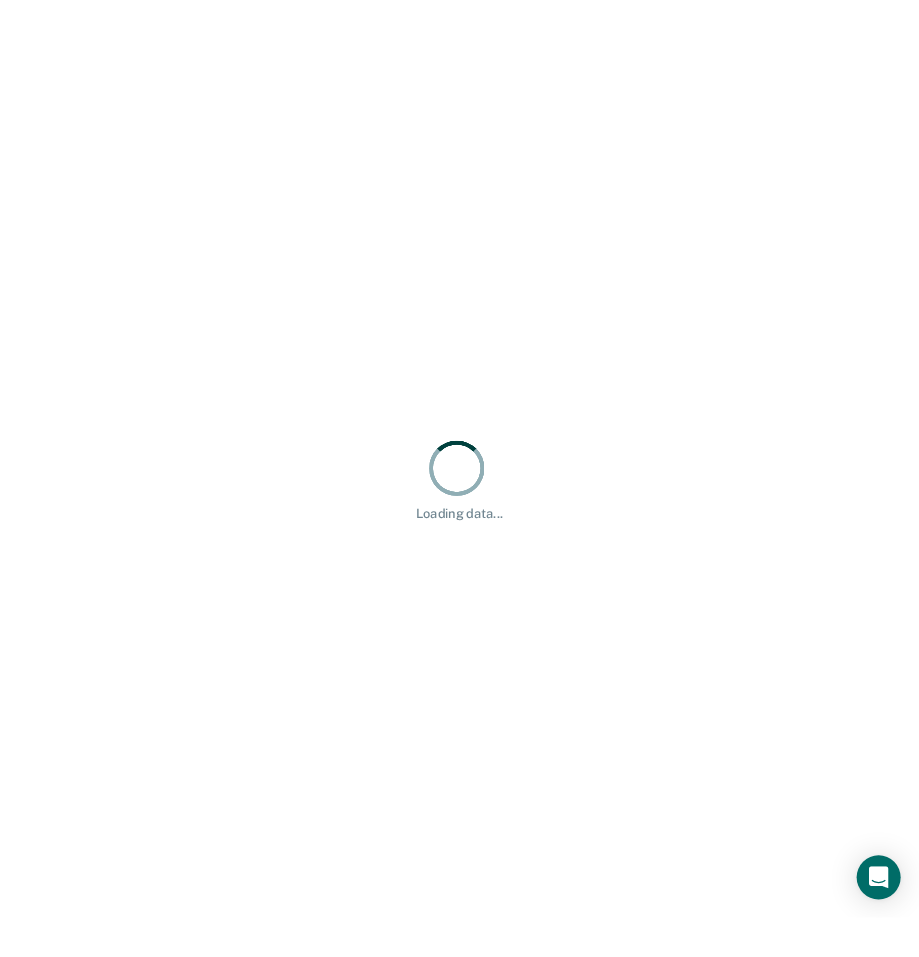 scroll, scrollTop: 0, scrollLeft: 0, axis: both 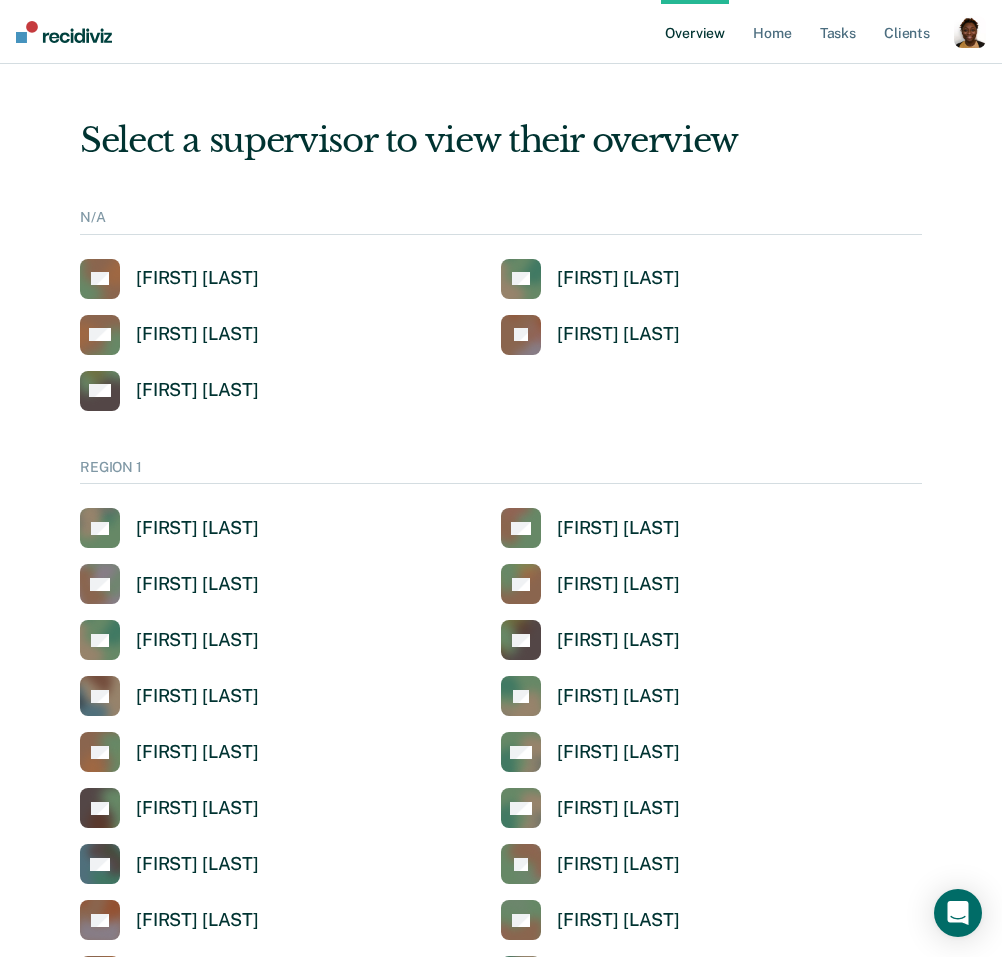 drag, startPoint x: 969, startPoint y: 35, endPoint x: 949, endPoint y: 50, distance: 25 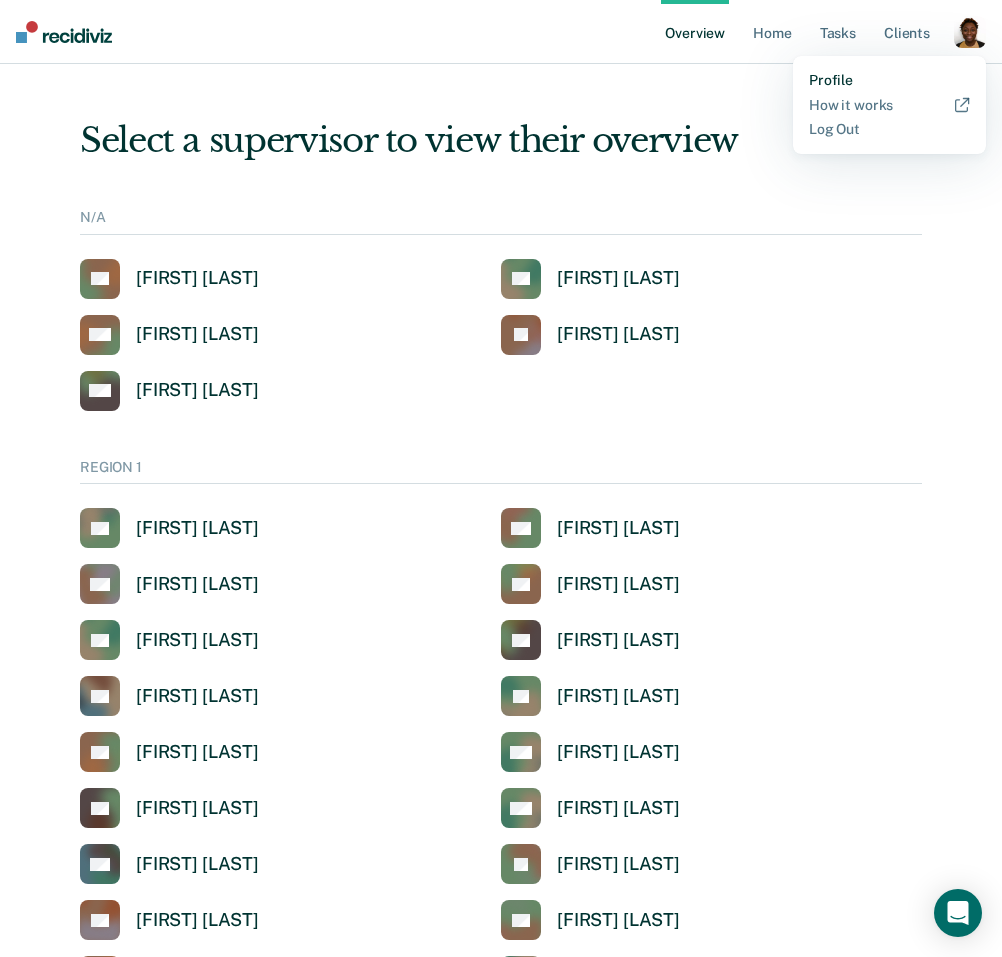 click on "Profile" at bounding box center [889, 80] 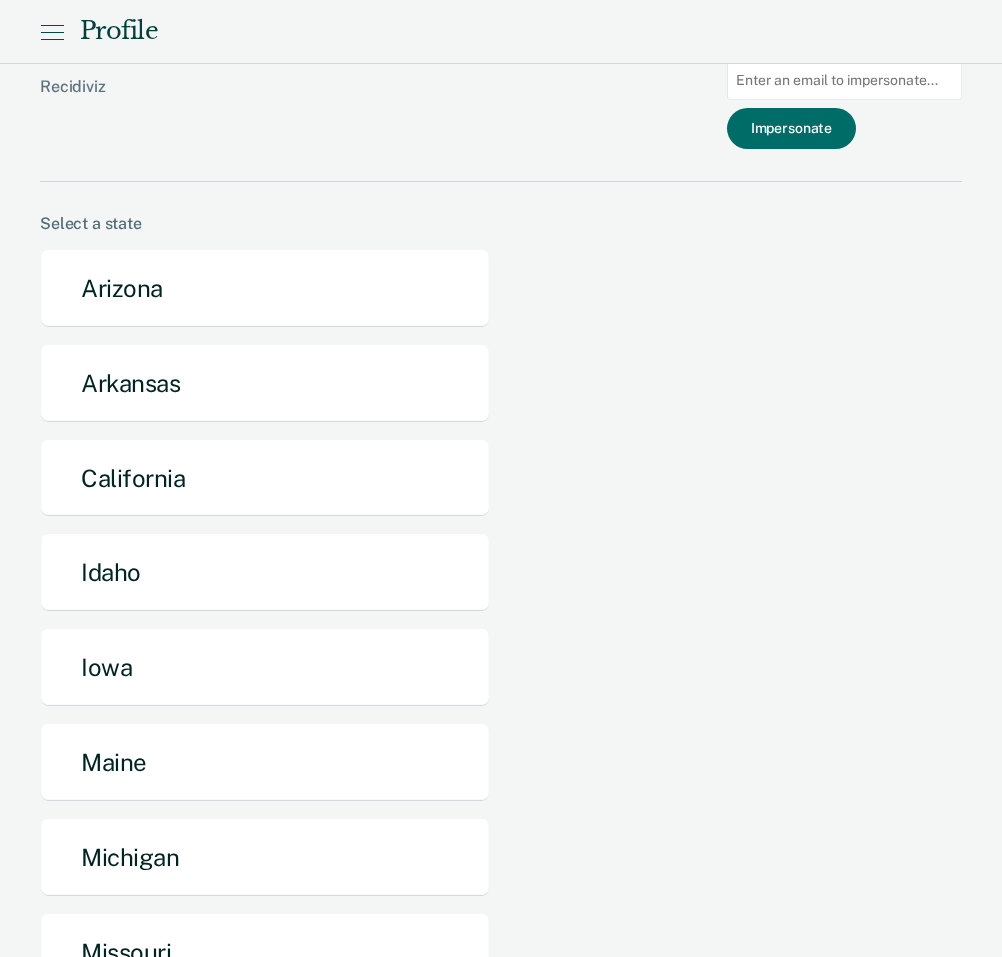 click at bounding box center [844, 80] 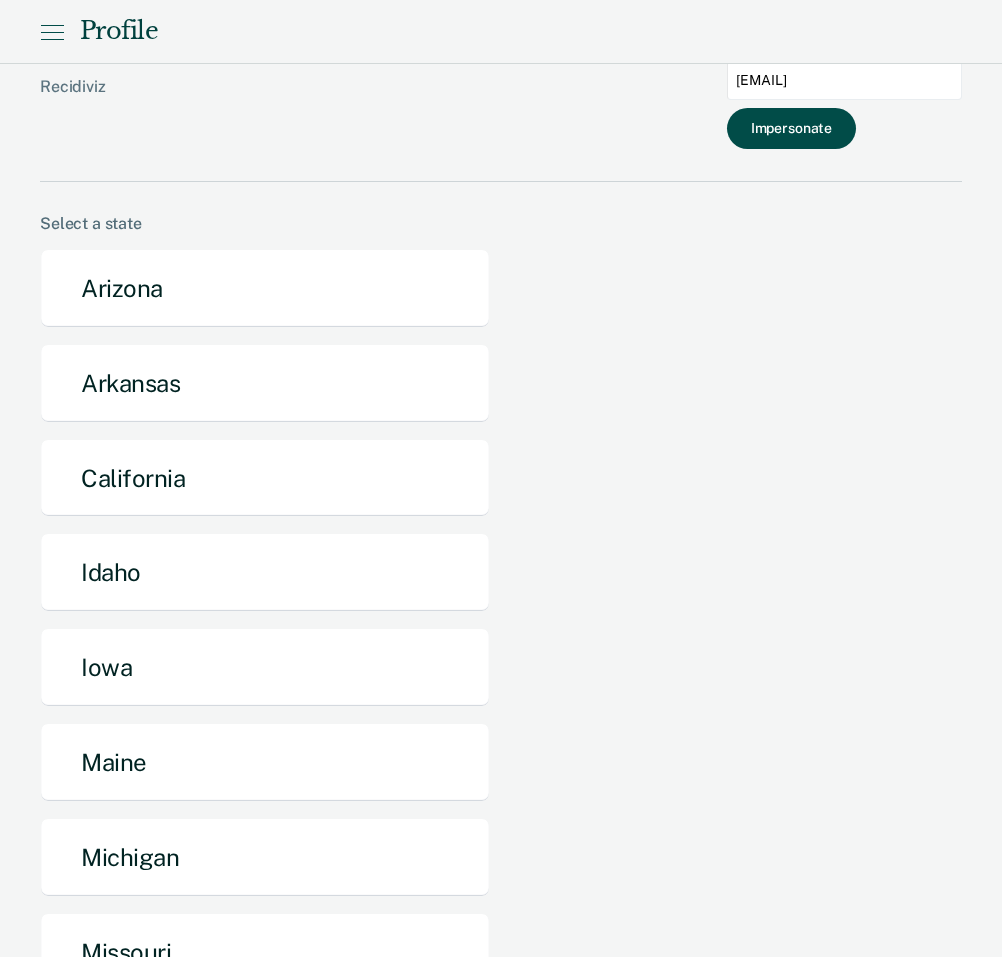 type on "lashonda.lynch@tdcj.texas.gov" 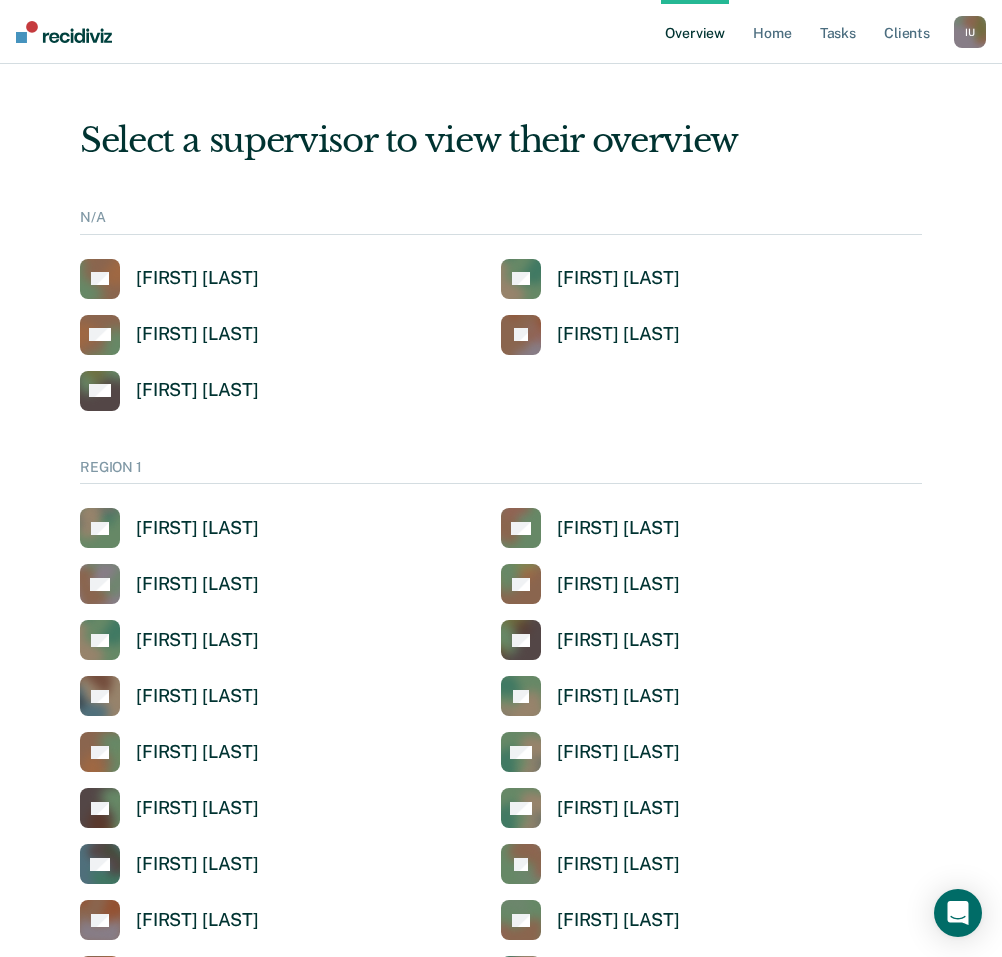 click on "Overview Home Tasks Client s" at bounding box center (807, 32) 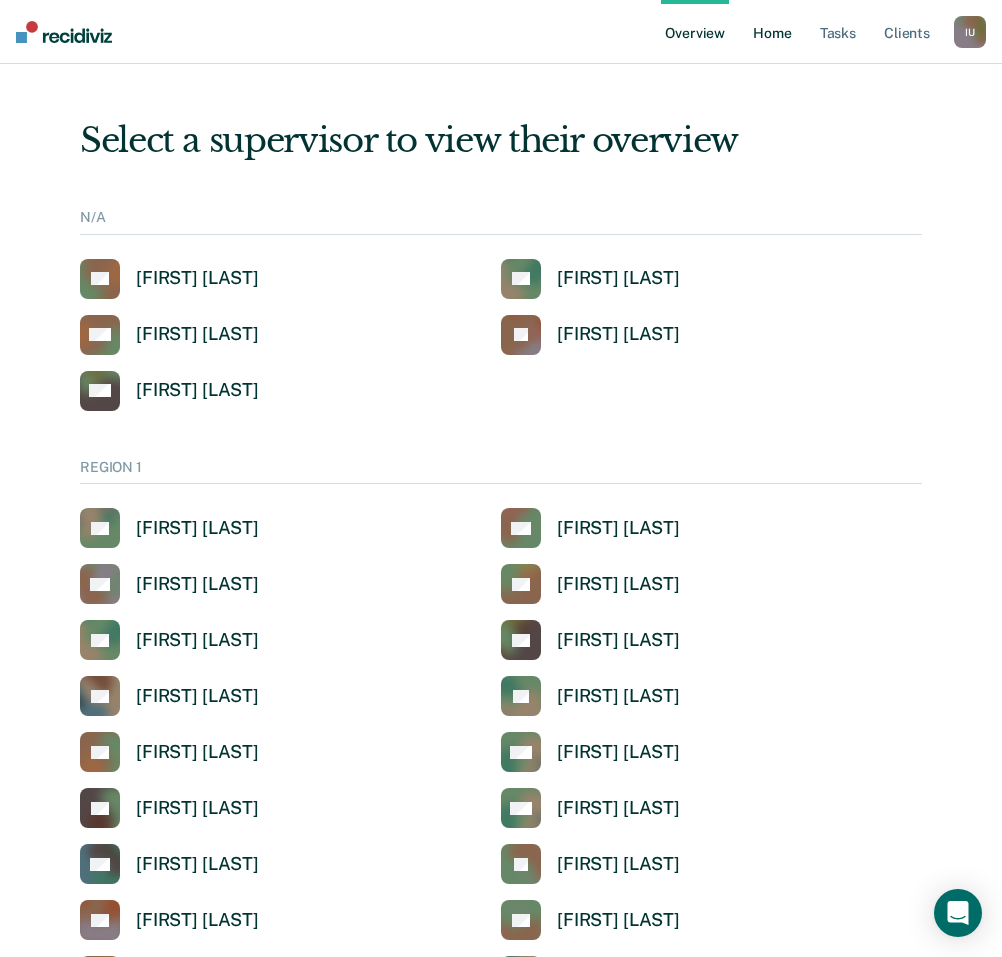 click on "Home" at bounding box center [772, 32] 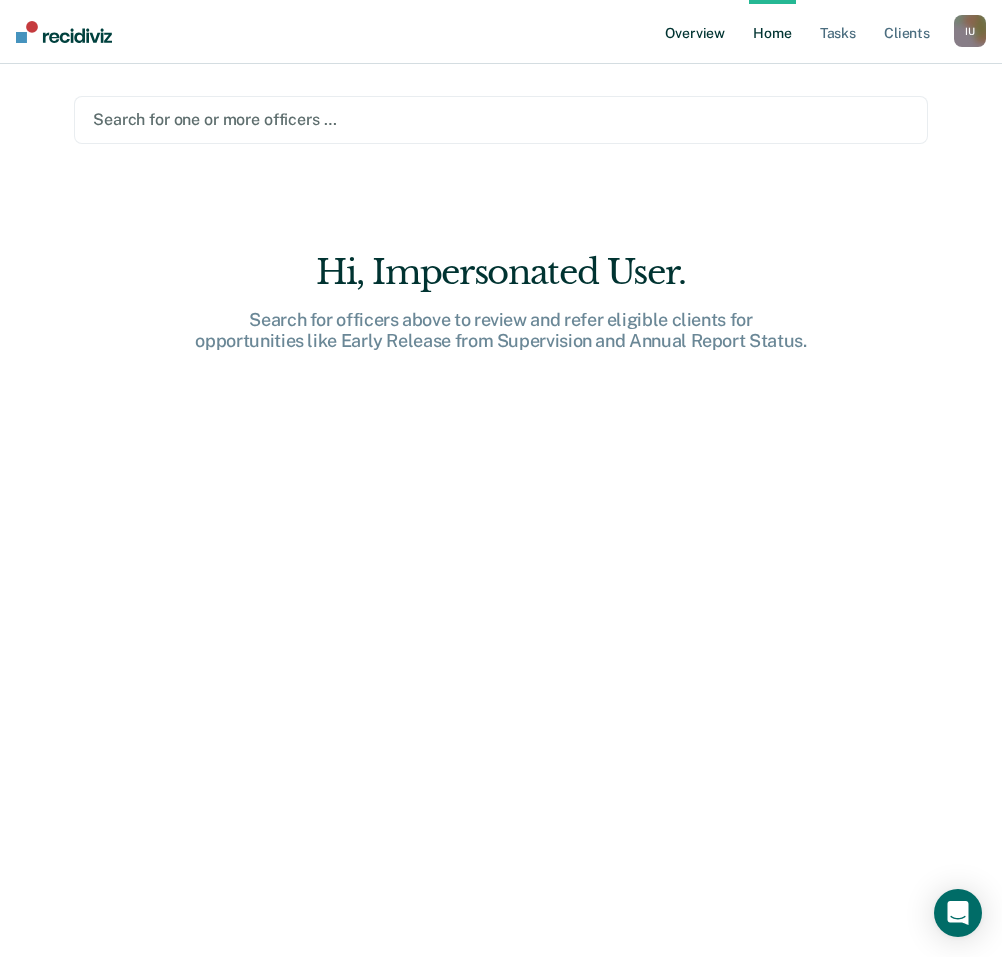 click on "Overview" at bounding box center [695, 32] 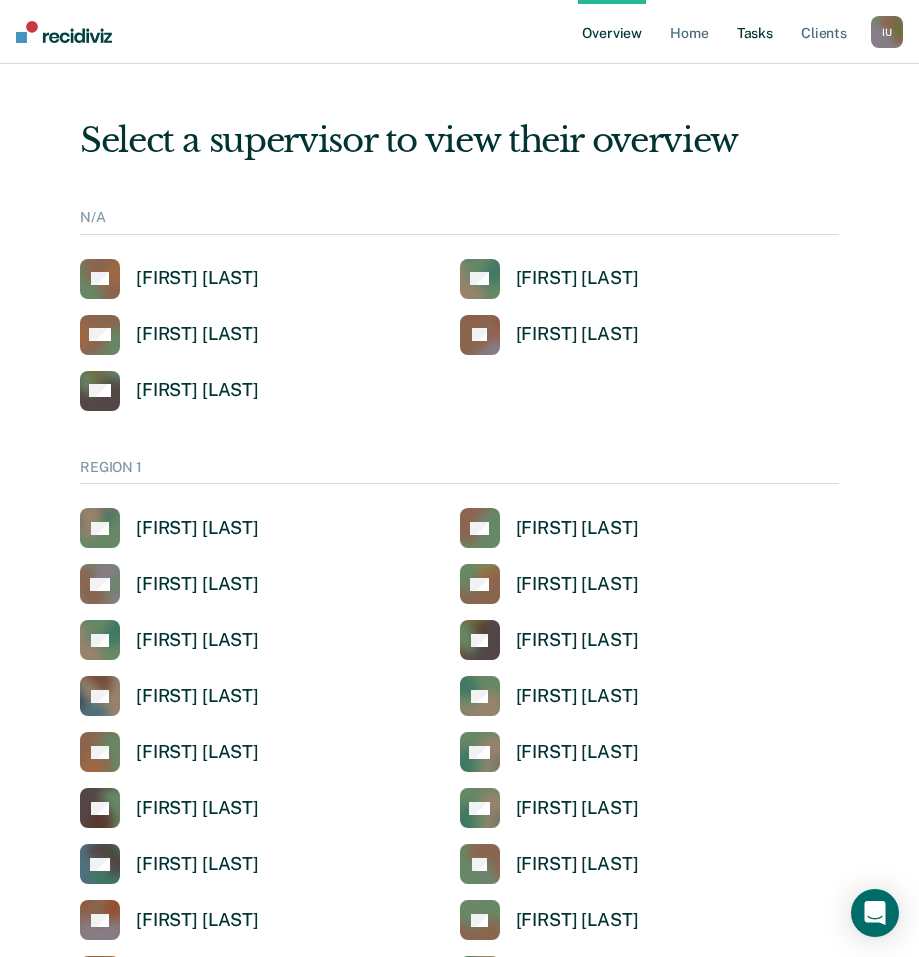 click on "Tasks" at bounding box center [755, 32] 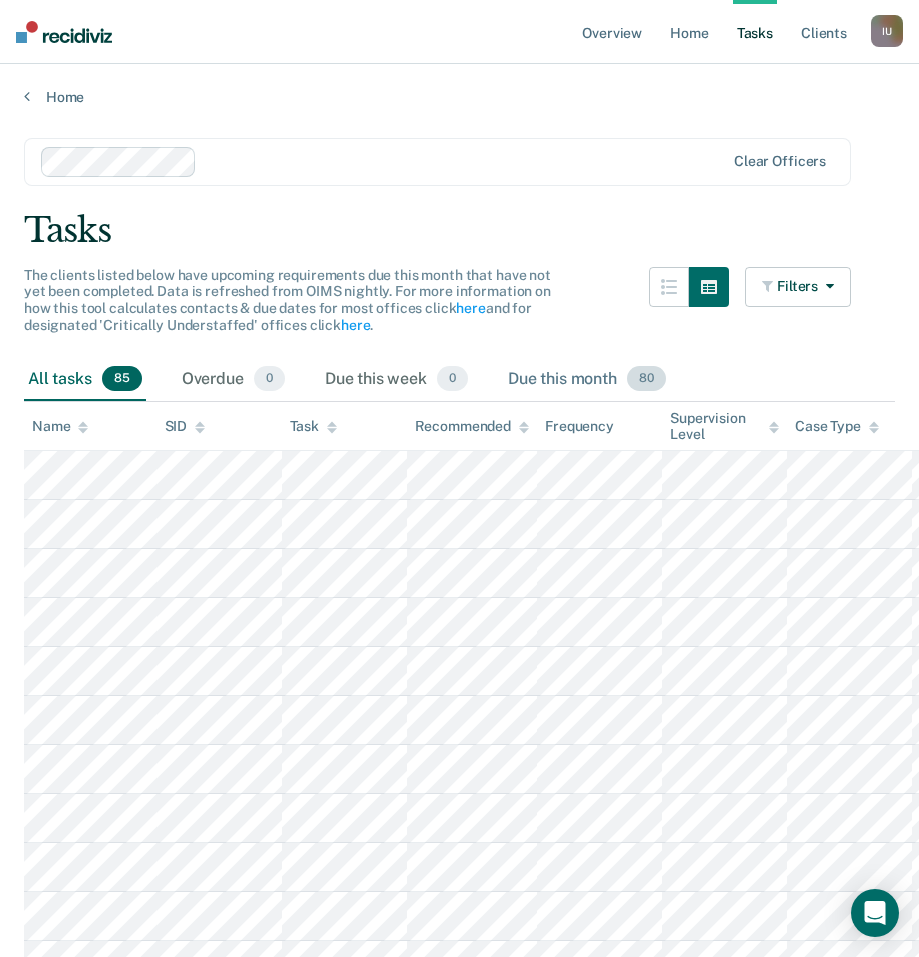 click on "Due this month 80" at bounding box center [587, 380] 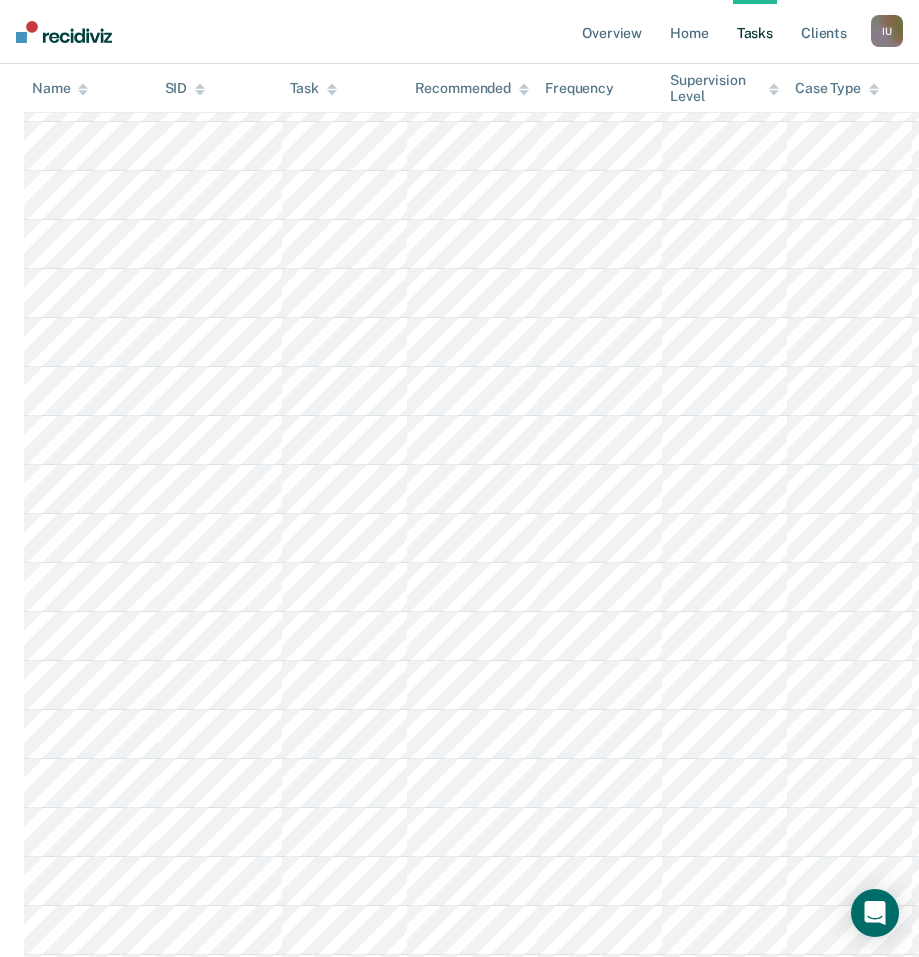 scroll, scrollTop: 2406, scrollLeft: 0, axis: vertical 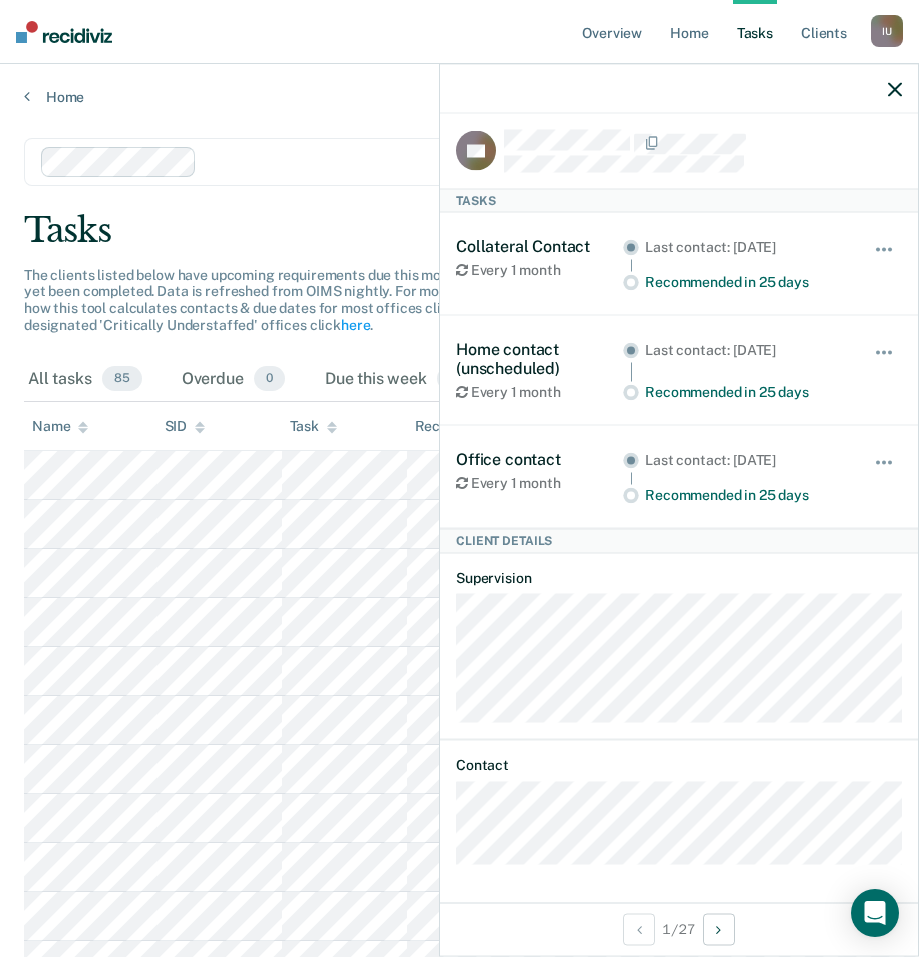 click at bounding box center (679, 89) 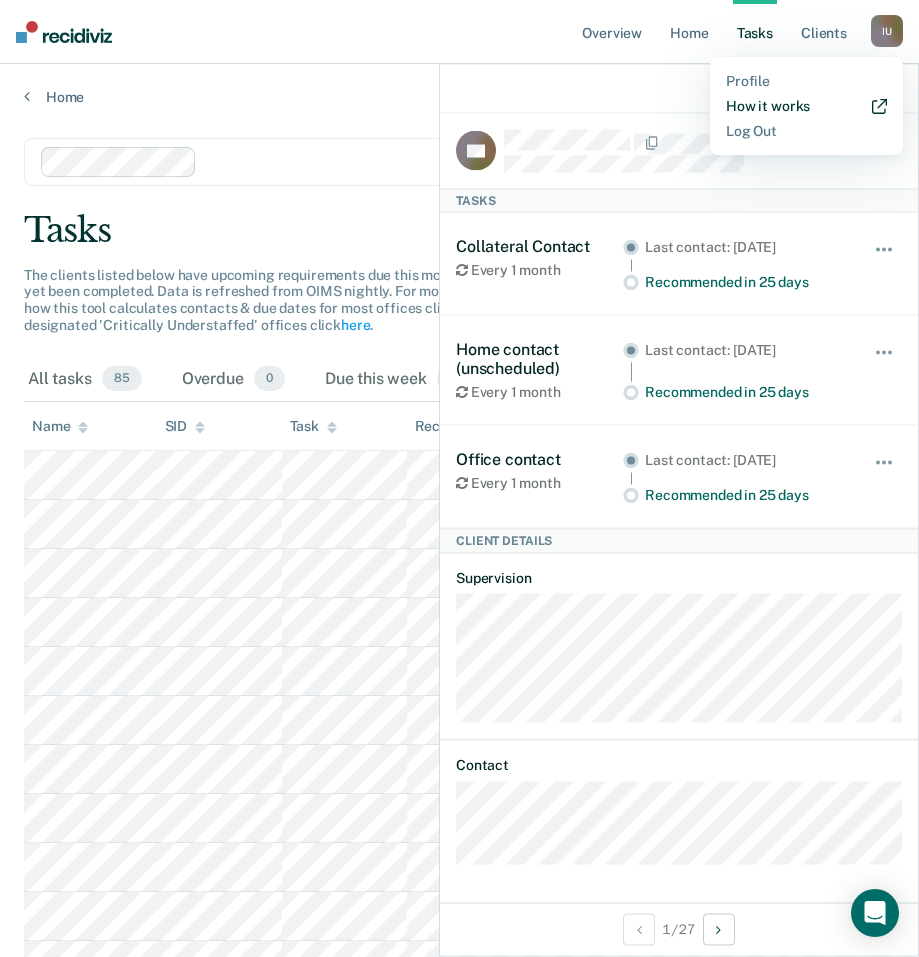 click on "How it works" at bounding box center (806, 106) 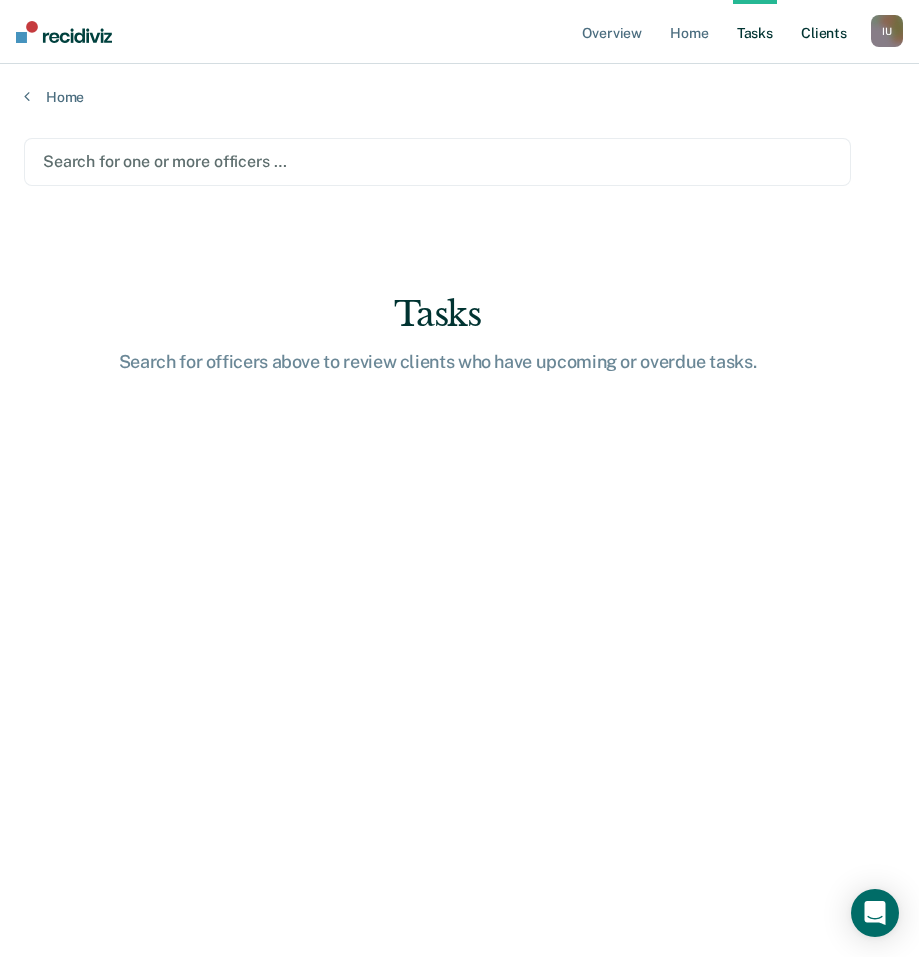 scroll, scrollTop: 0, scrollLeft: 0, axis: both 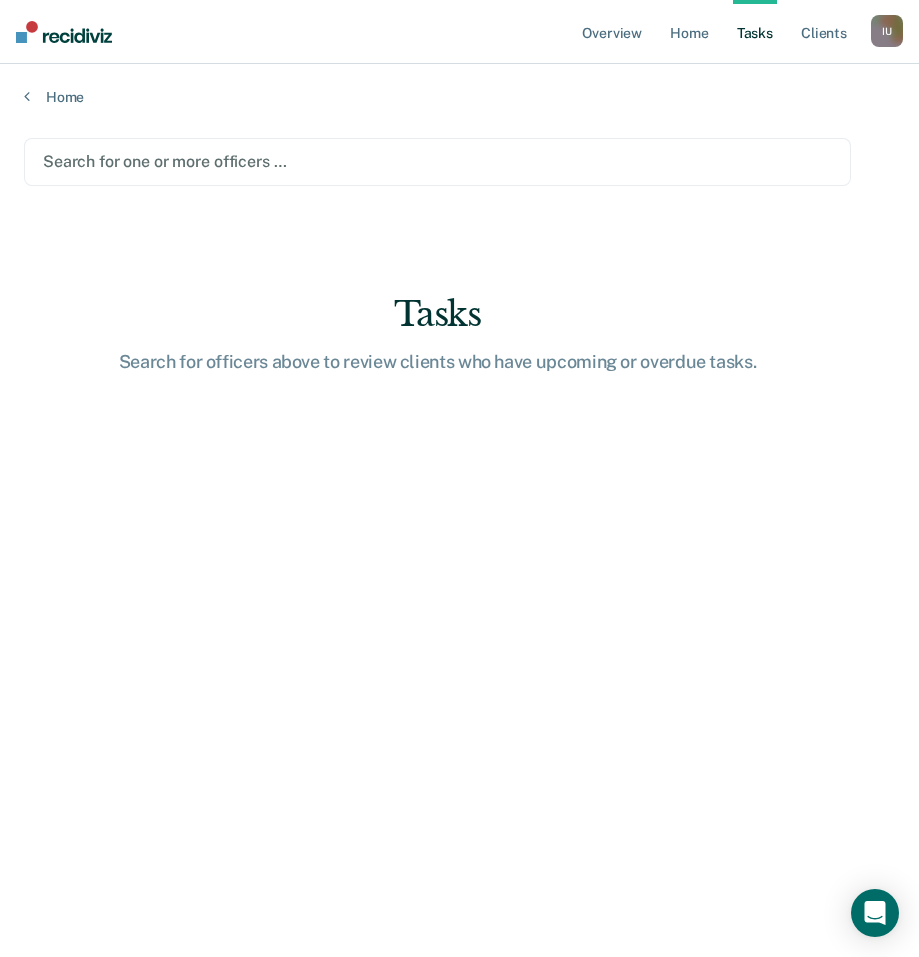 click at bounding box center [437, 161] 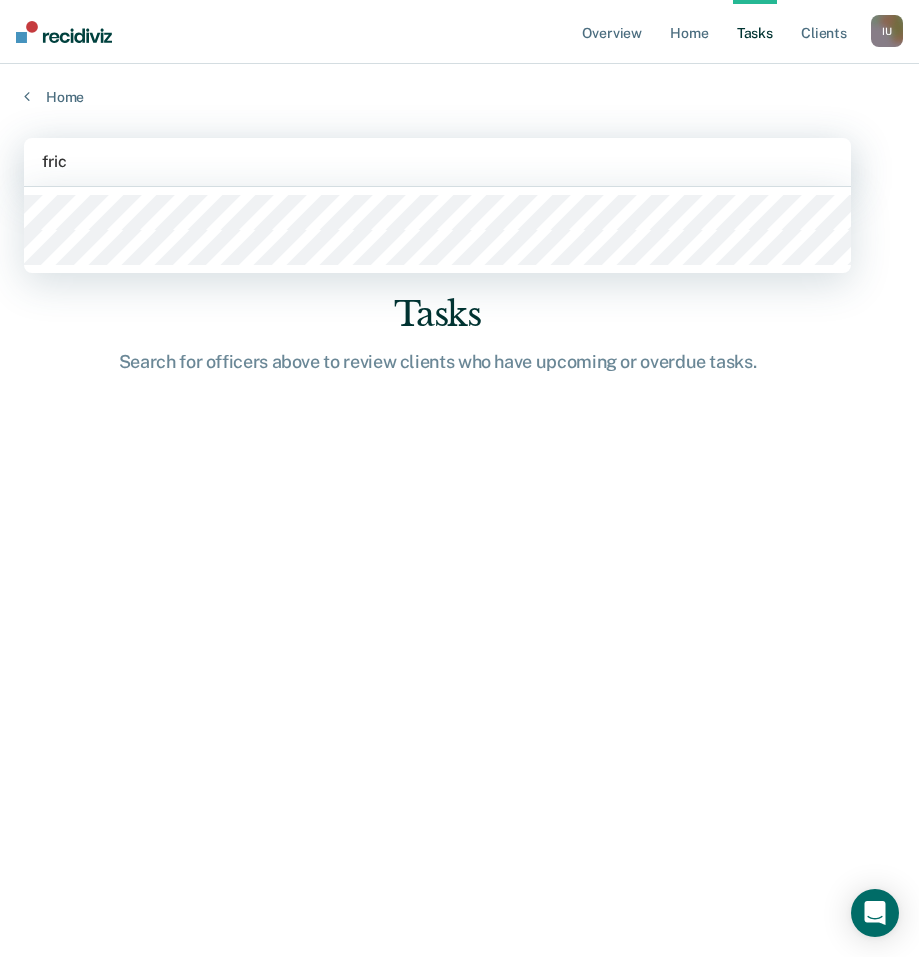 type on "frick" 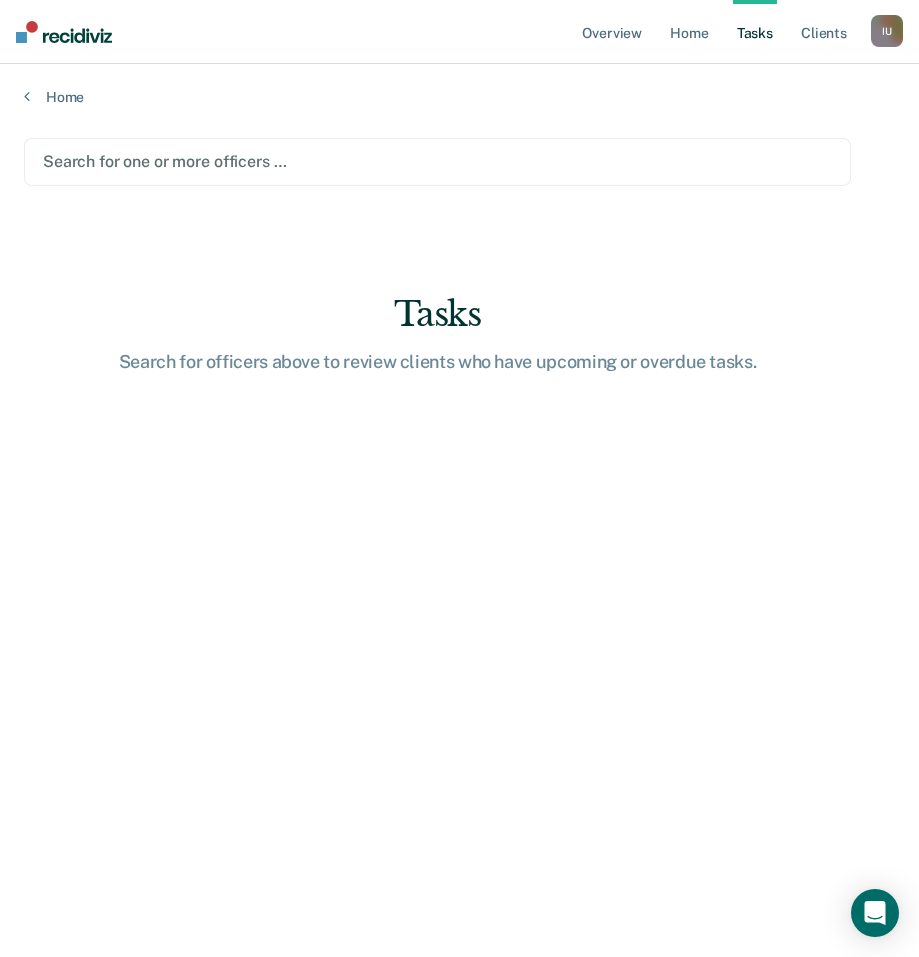 click at bounding box center [437, 161] 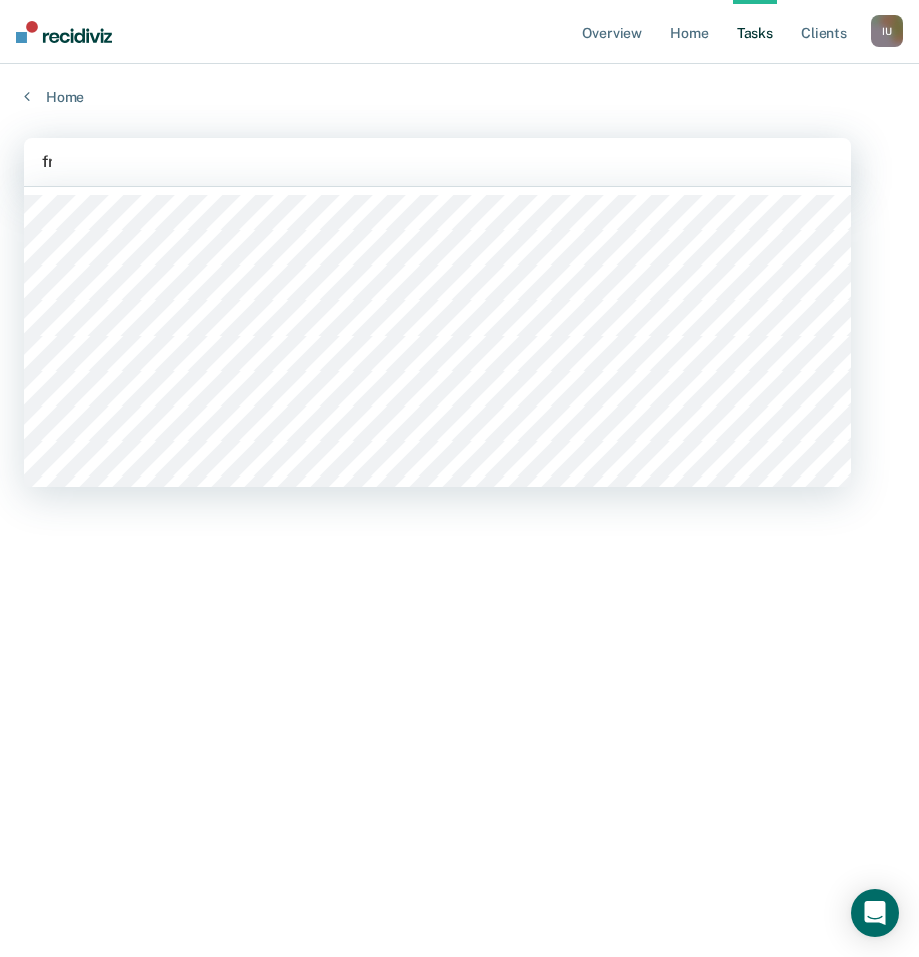 type on "fric" 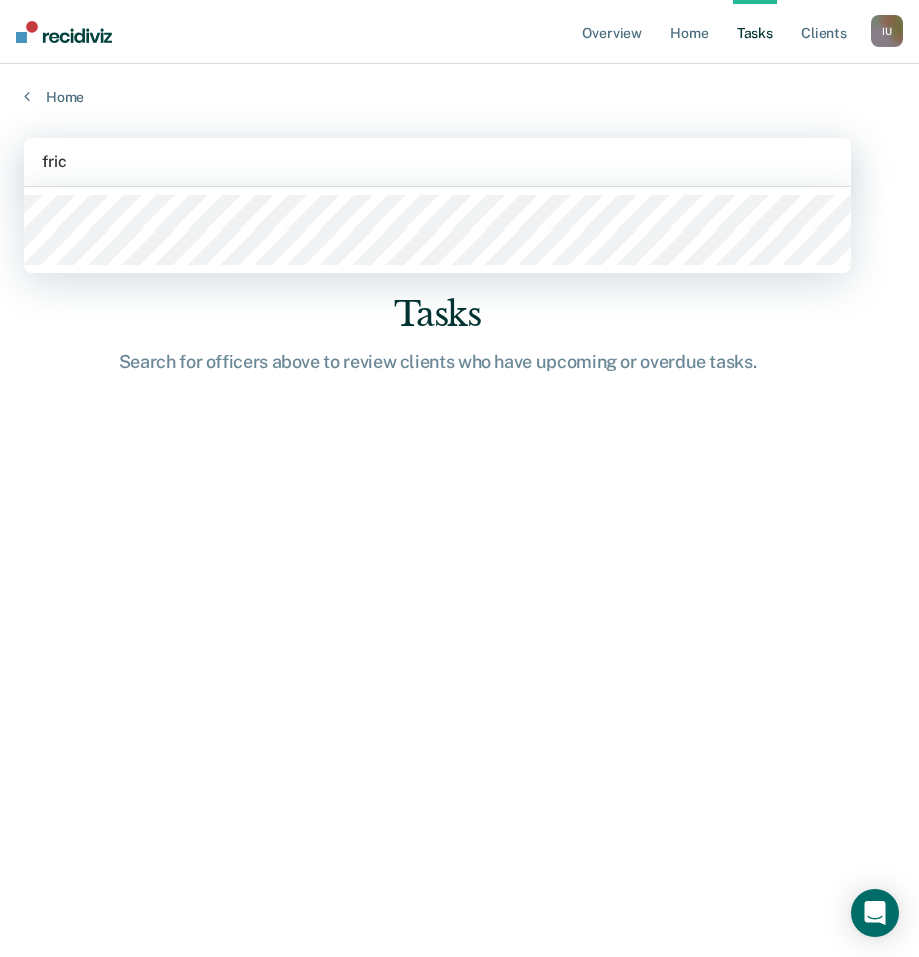 type 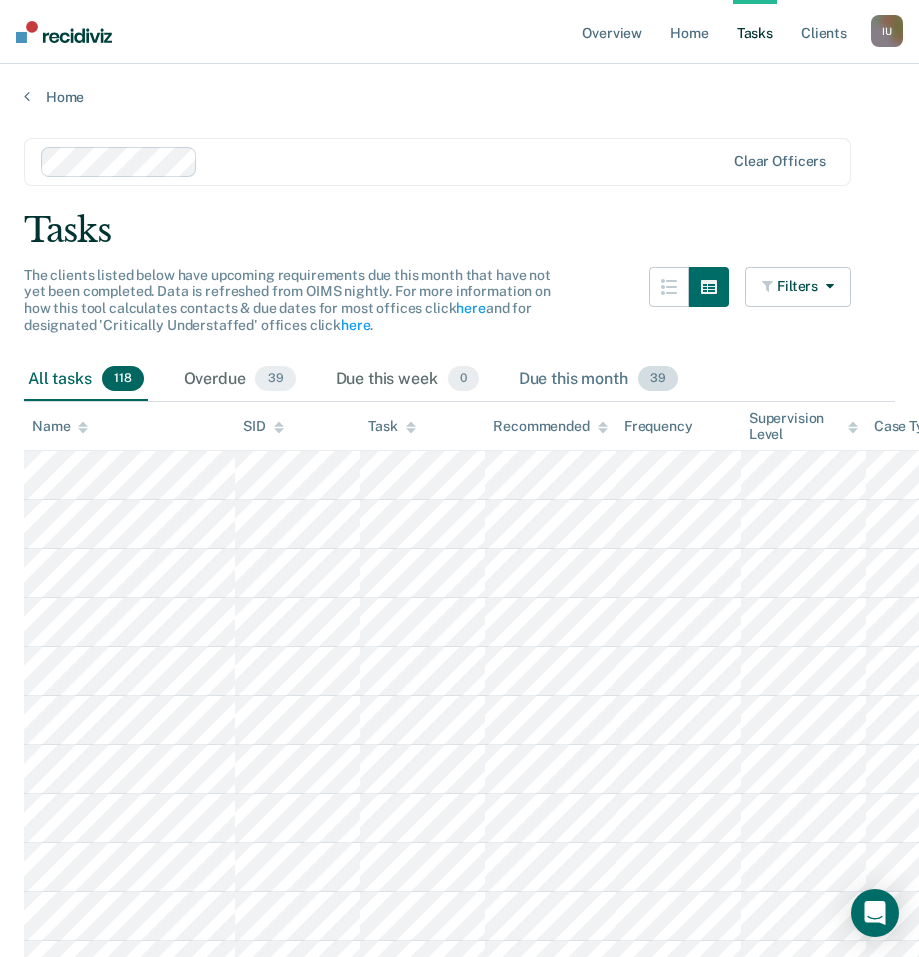 click on "Due this month 39" at bounding box center [598, 380] 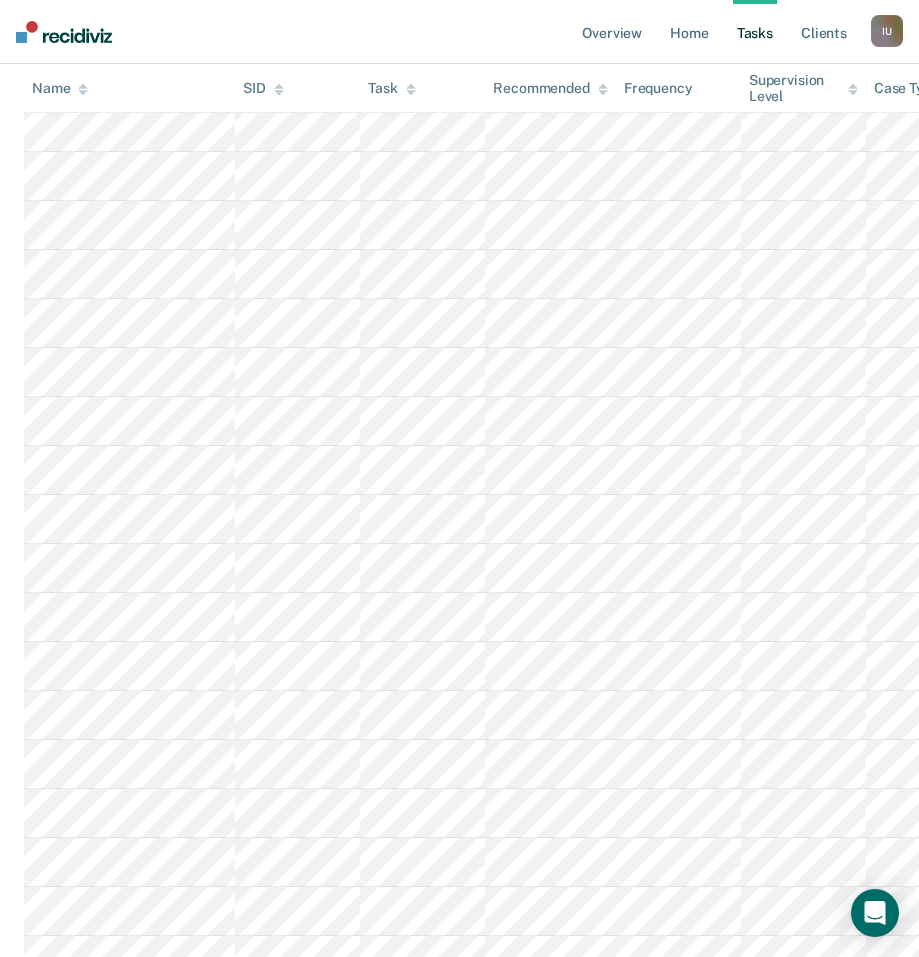 scroll, scrollTop: 1720, scrollLeft: 0, axis: vertical 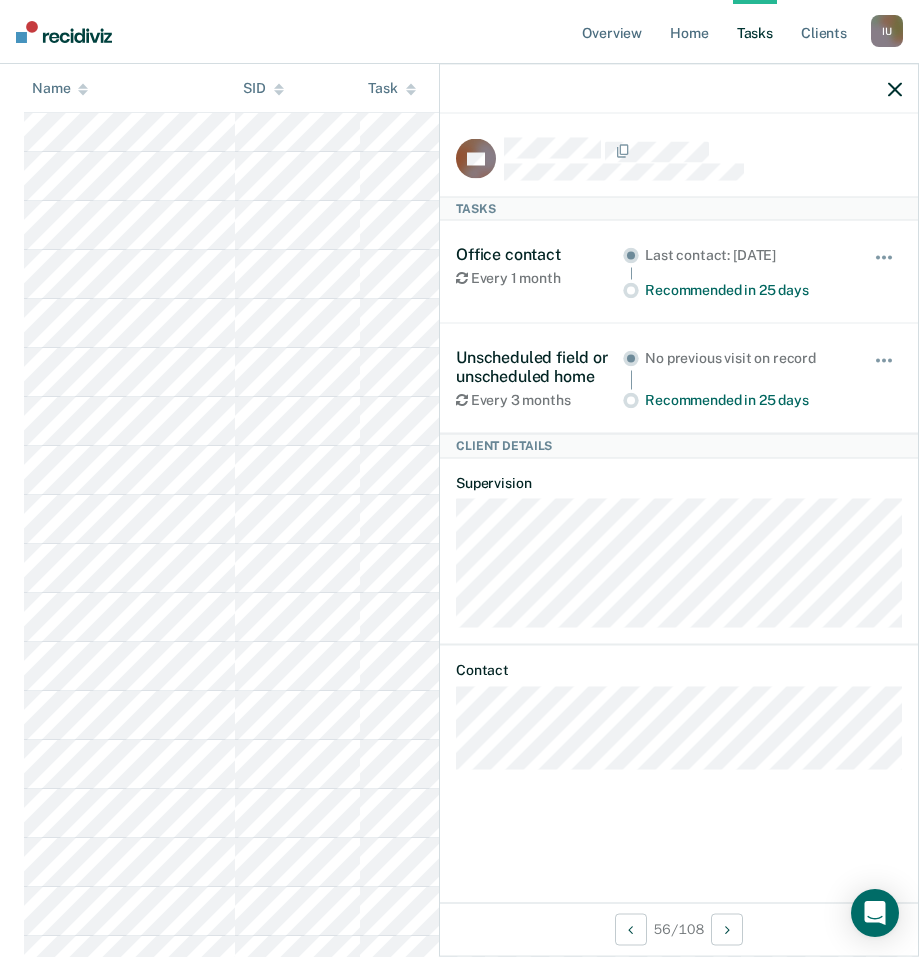 drag, startPoint x: 461, startPoint y: 360, endPoint x: 657, endPoint y: 380, distance: 197.01776 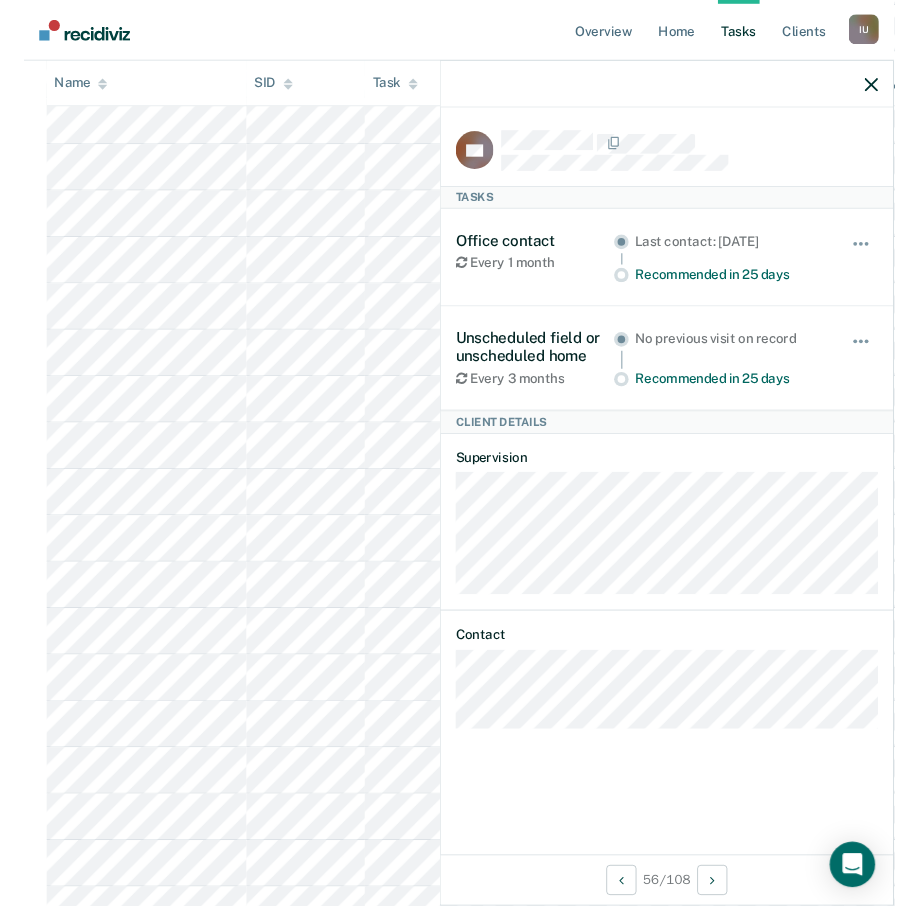 scroll, scrollTop: 2847, scrollLeft: 0, axis: vertical 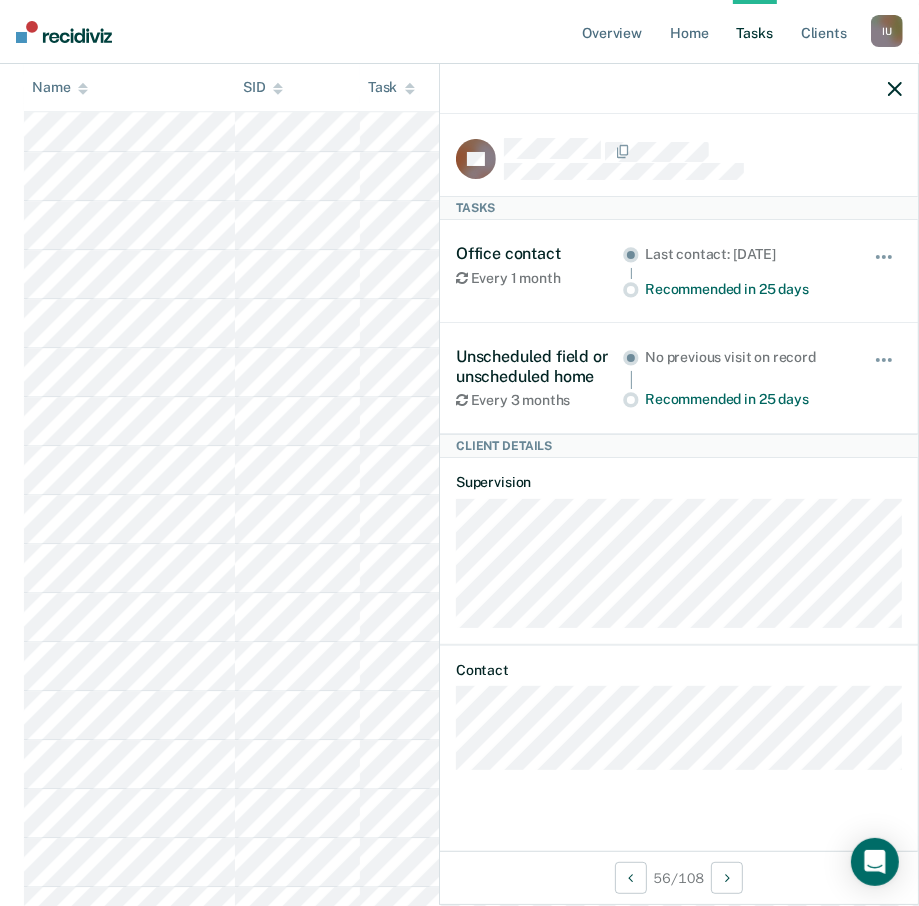 click on "CB   Tasks Office contact   Every 1 month Last contact: Jun 4, 2025 Recommended in 25 days Hide from tasks list for... 7  days 30  days 90  days Unscheduled field or unscheduled home   Every 3 months No previous visit on record Recommended in 25 days Hide from tasks list for... 7  days 30  days 90  days Client Details Supervision Contact" at bounding box center (679, 454) 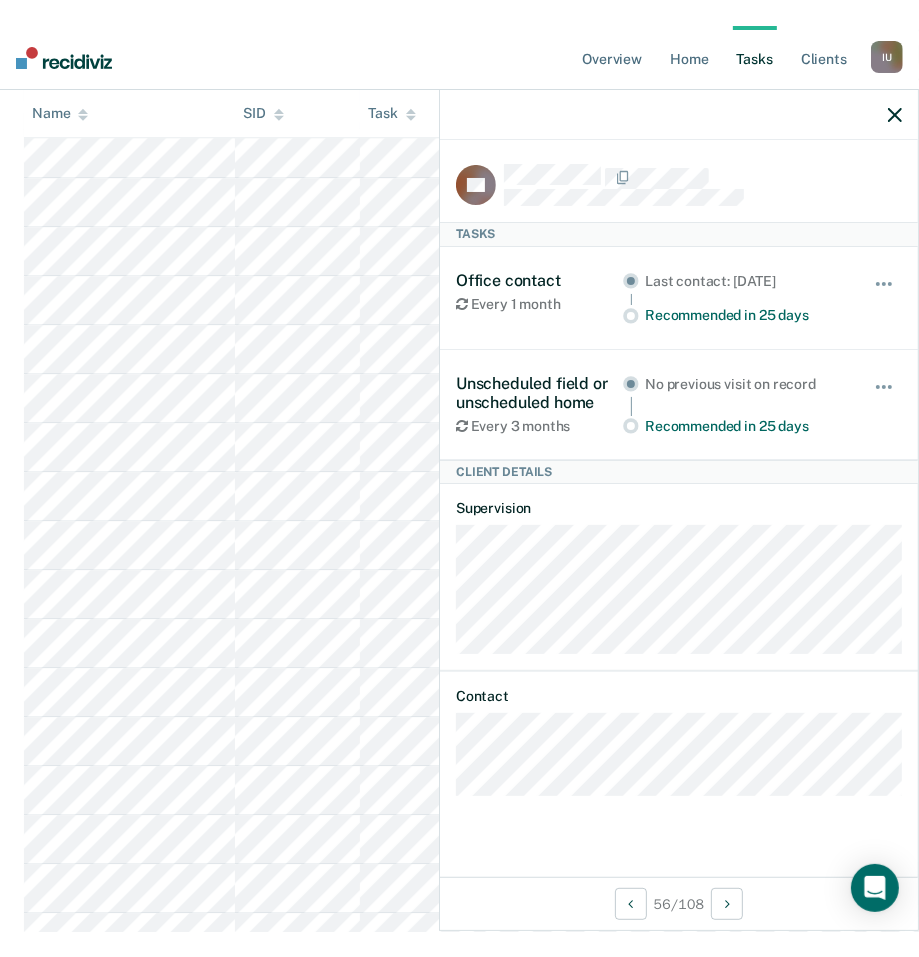 scroll, scrollTop: 2847, scrollLeft: 0, axis: vertical 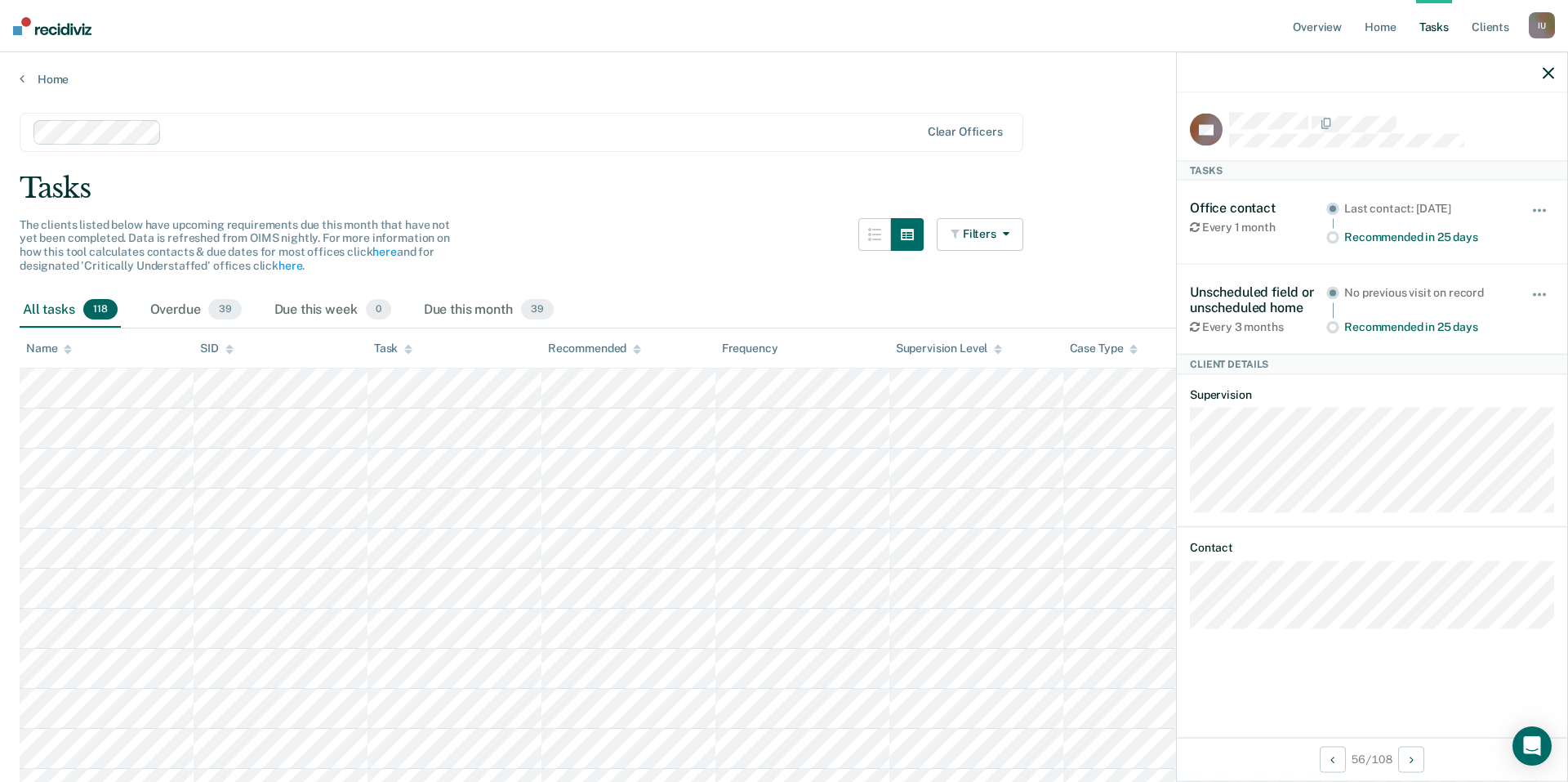 click at bounding box center (1372, 73) 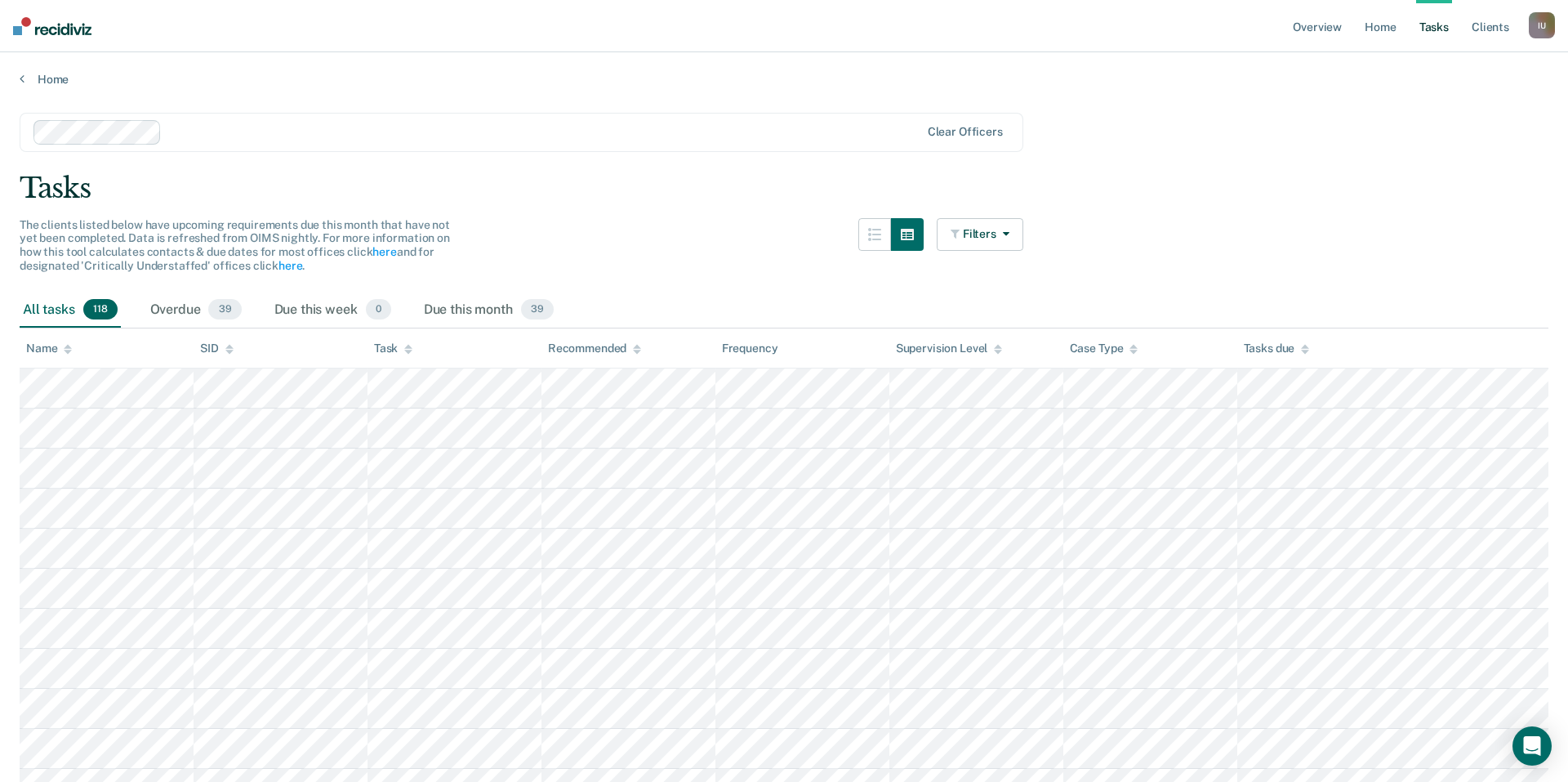drag, startPoint x: 1531, startPoint y: 20, endPoint x: 1524, endPoint y: 51, distance: 31.780497 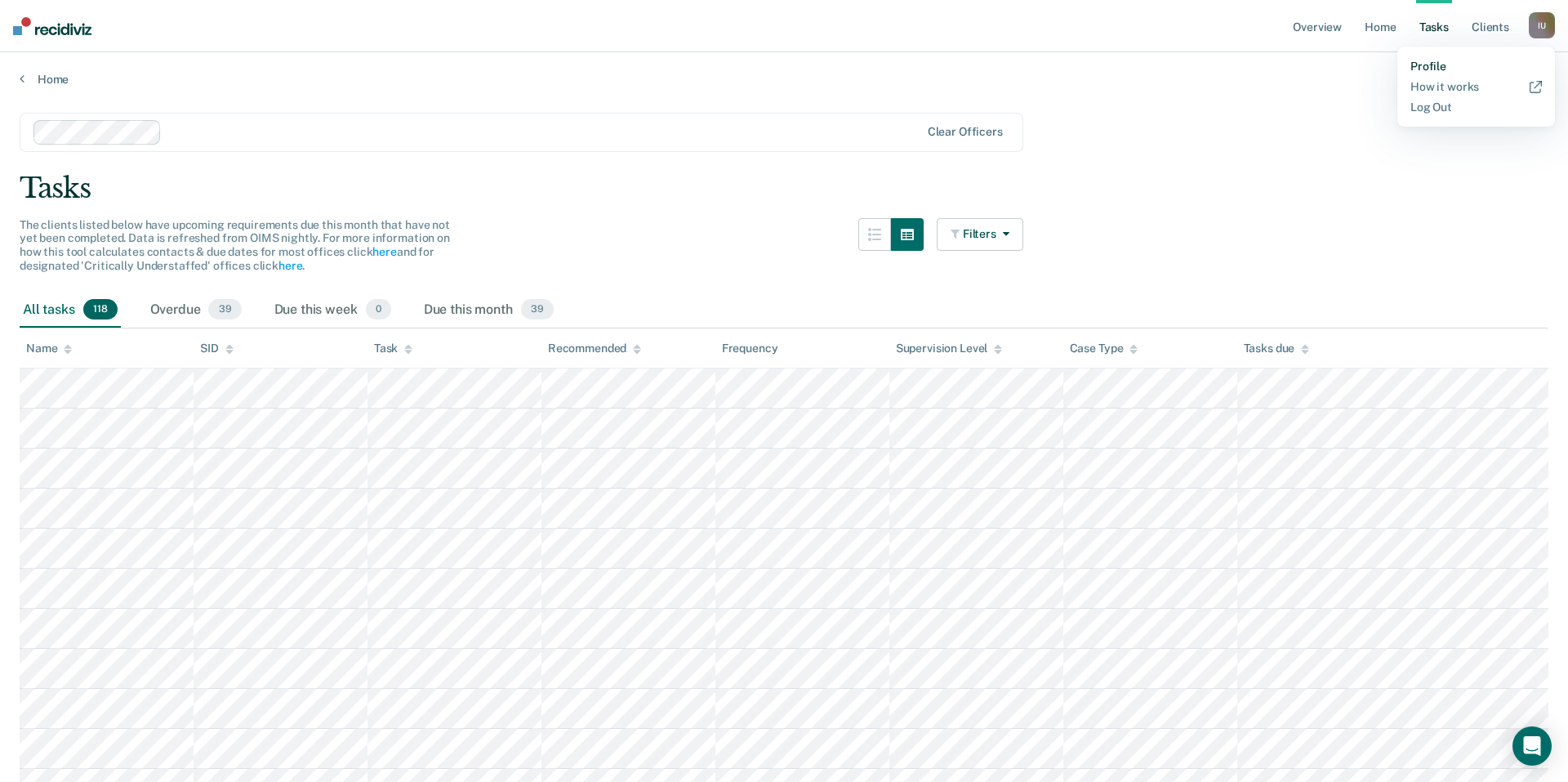 click on "Profile" at bounding box center (1476, 66) 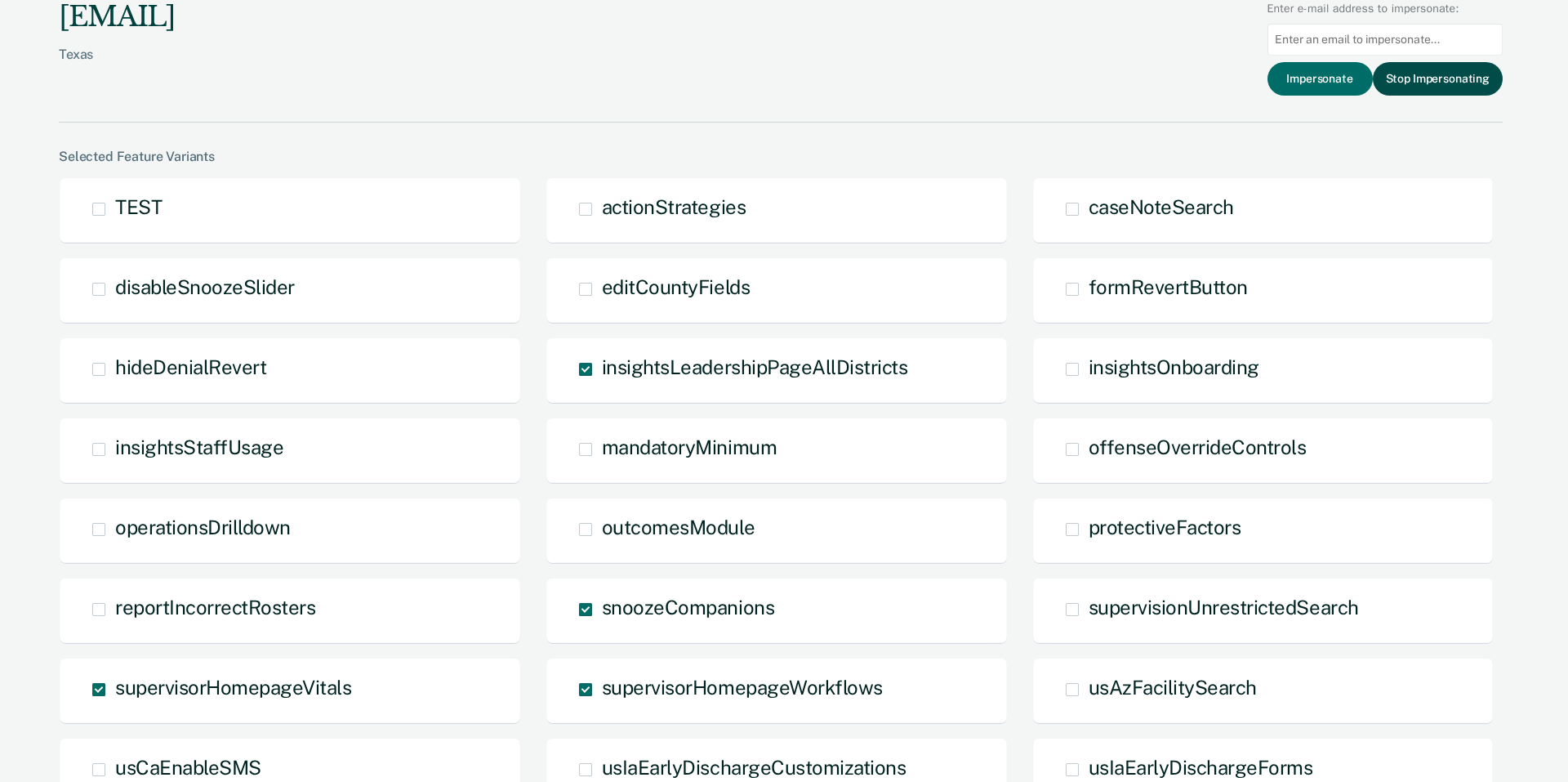 click on "Stop Impersonating" at bounding box center [1437, 78] 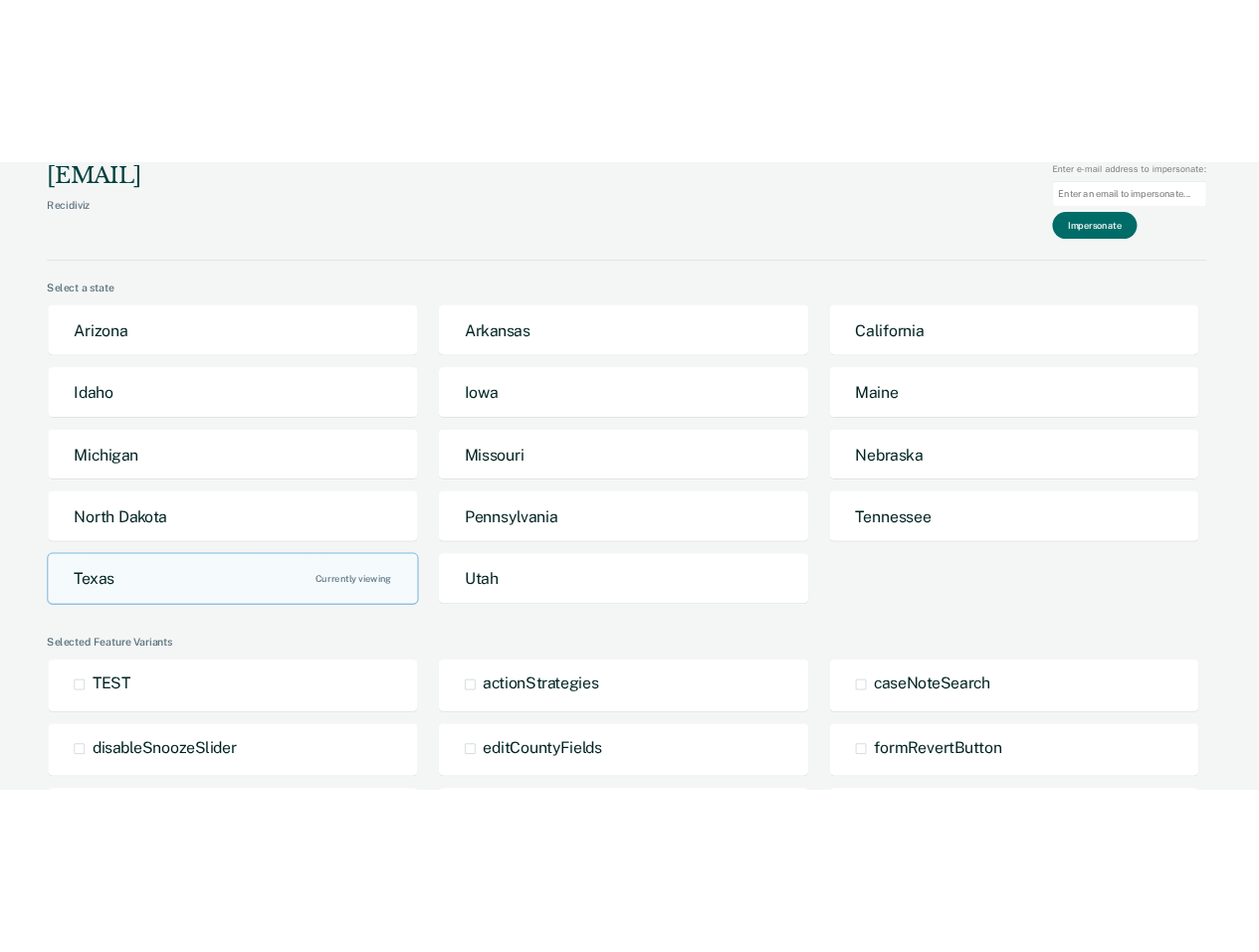 scroll, scrollTop: 0, scrollLeft: 0, axis: both 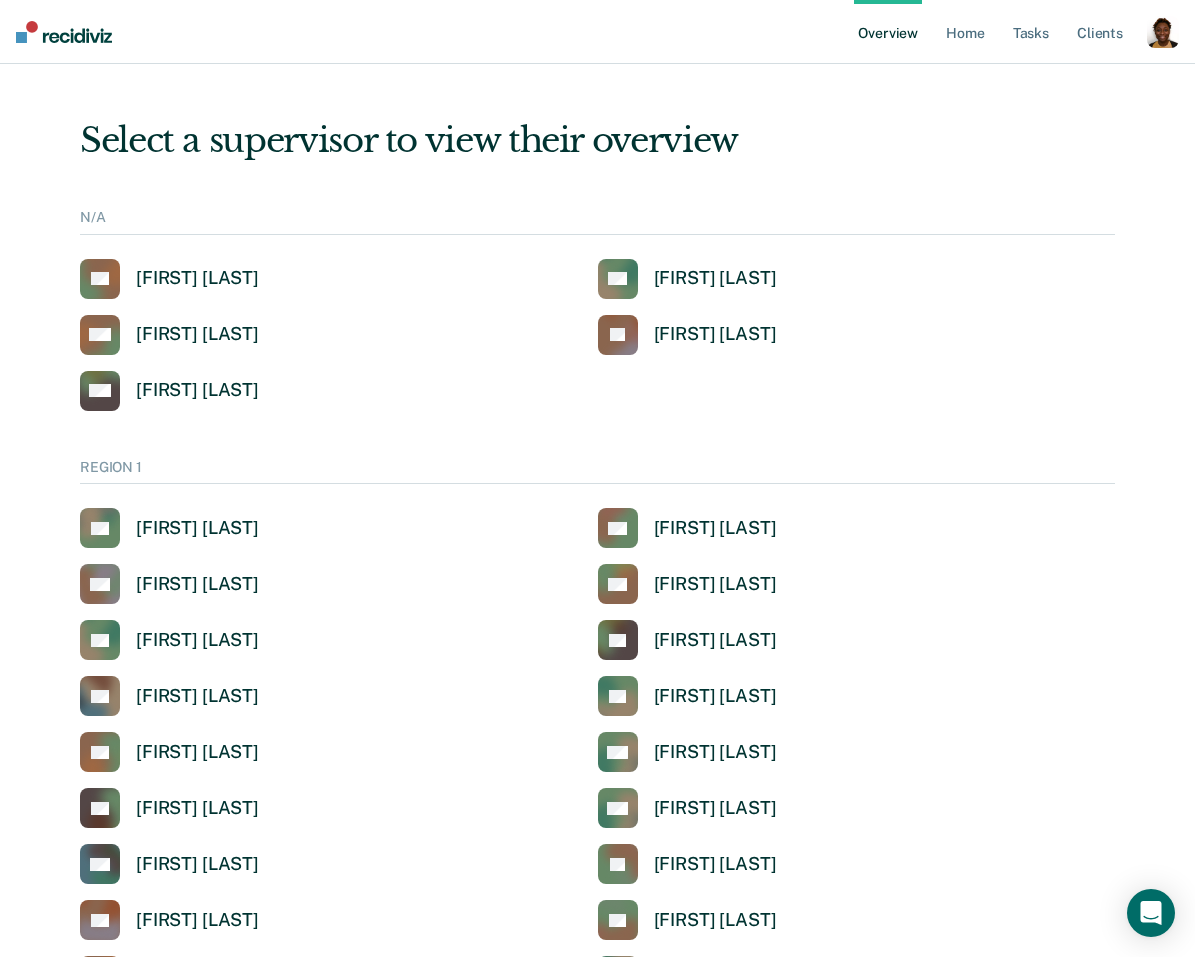 click on "Overview Home Tasks Client s" at bounding box center (1000, 32) 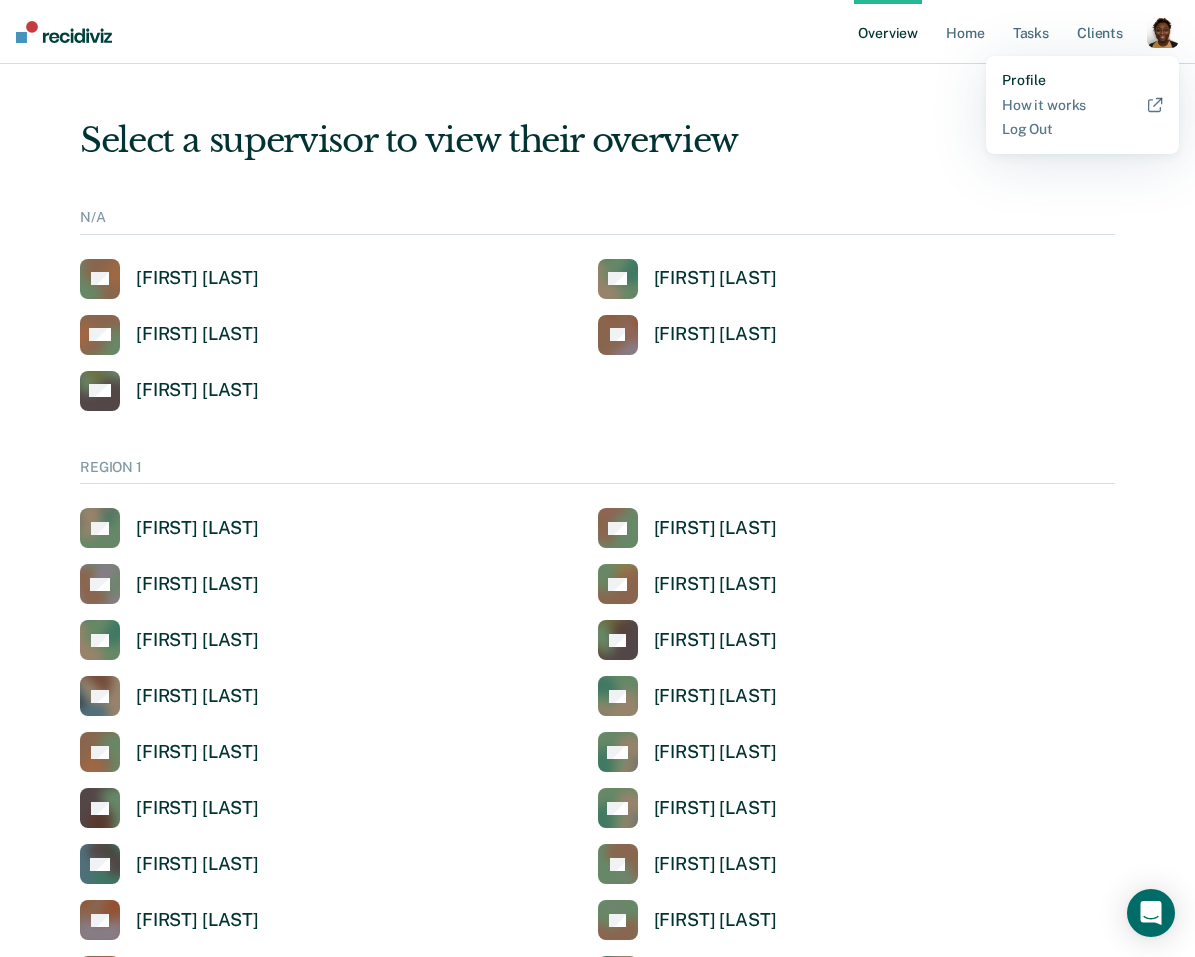 click on "Profile" at bounding box center [1082, 80] 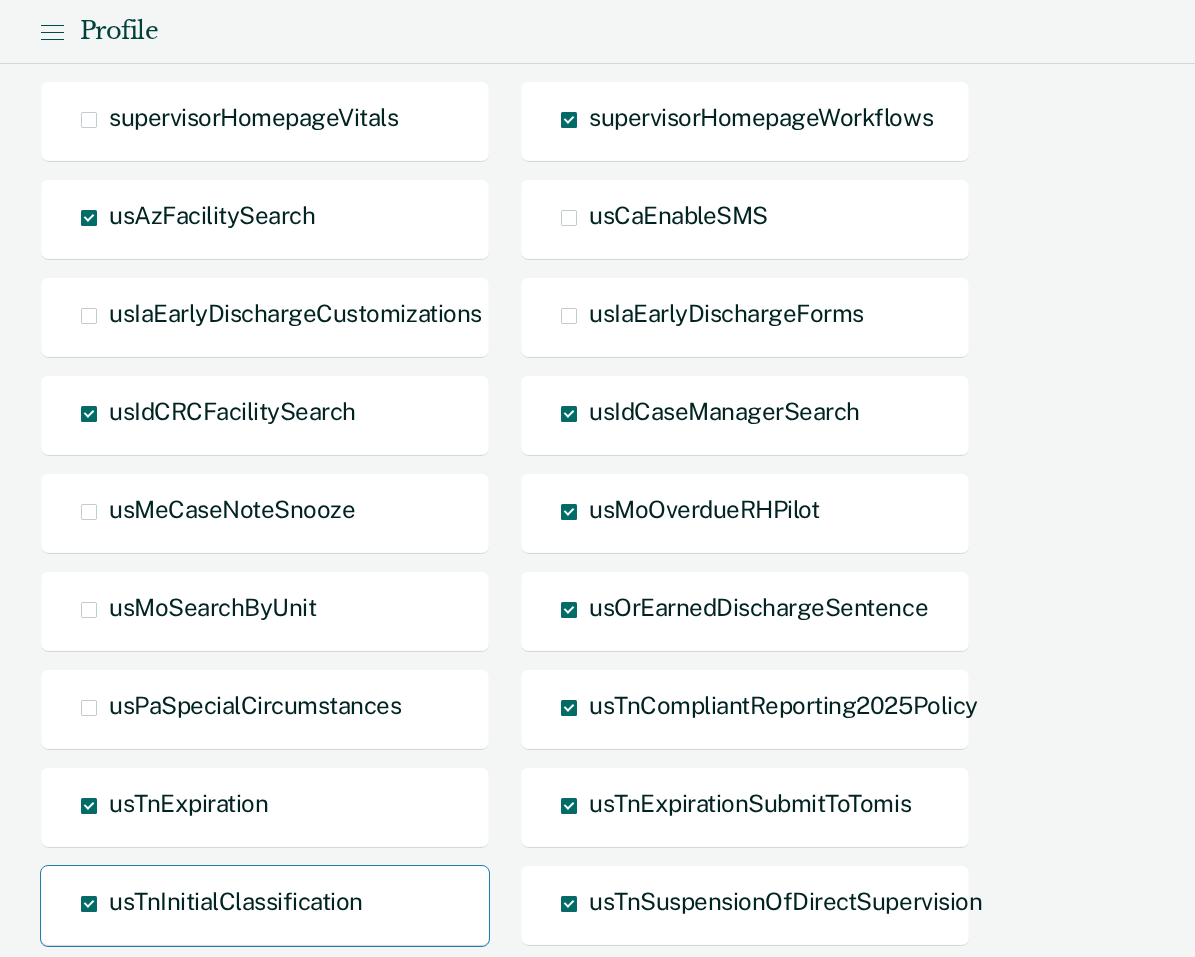 scroll, scrollTop: 2147, scrollLeft: 0, axis: vertical 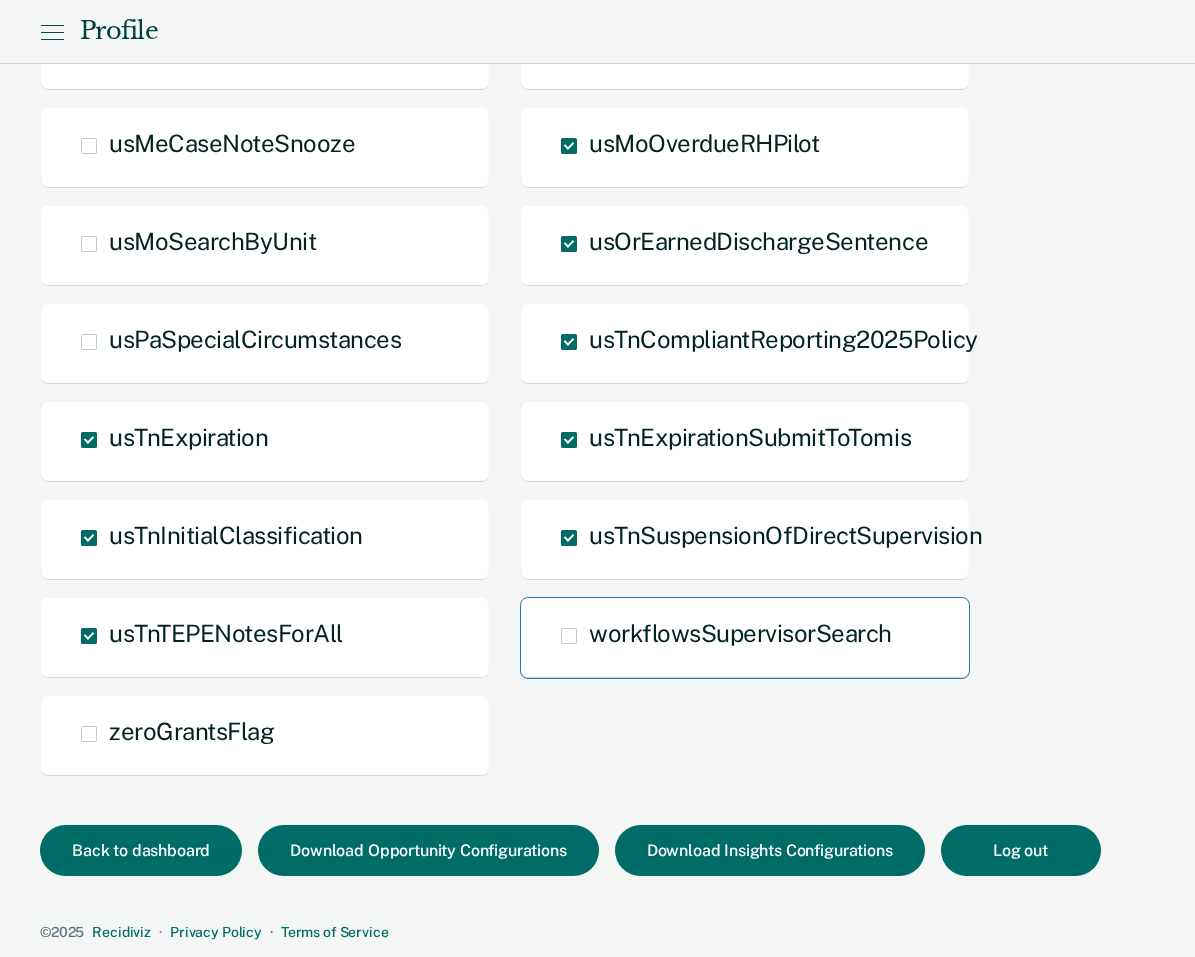 click on "workflowsSupervisorSearch" at bounding box center (575, 630) 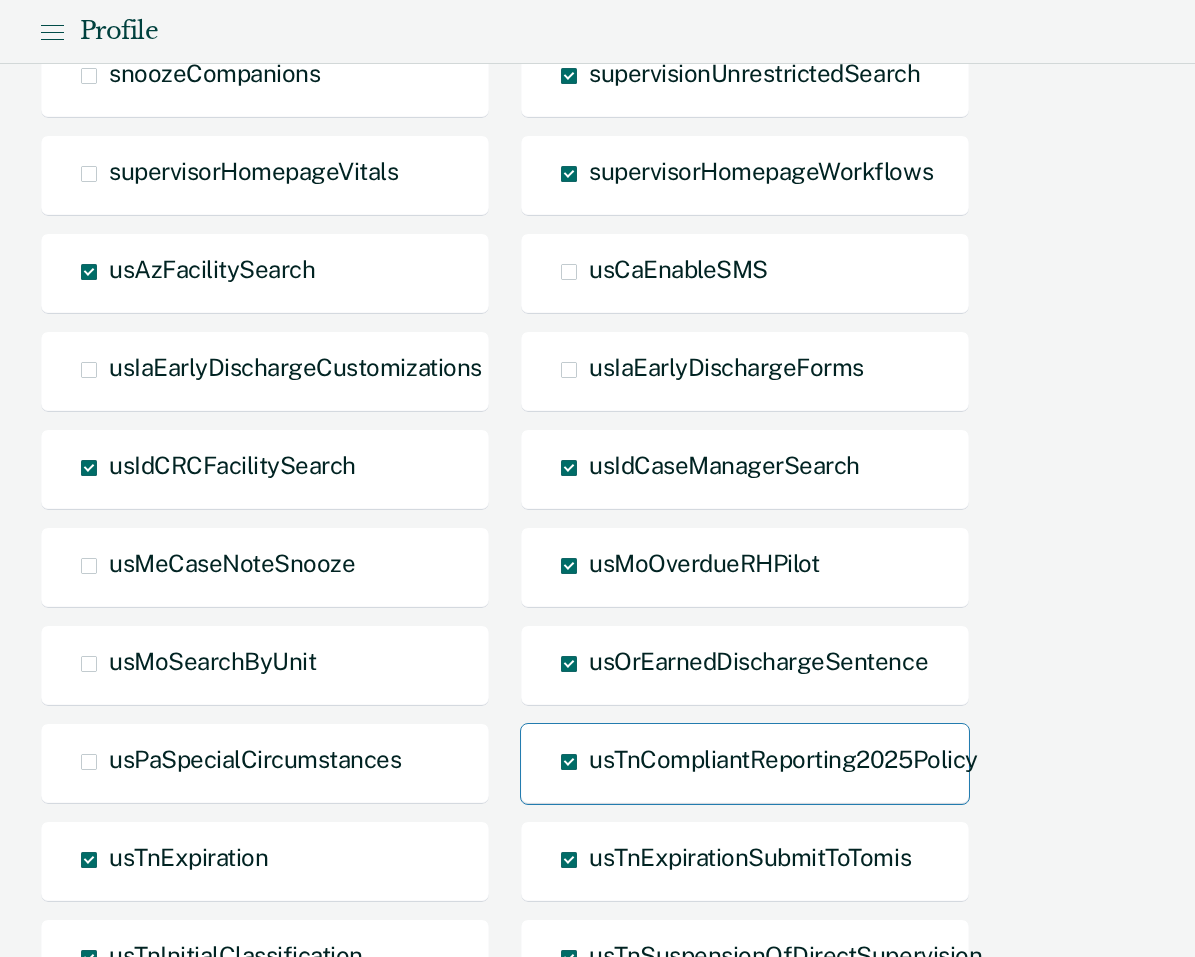 scroll, scrollTop: 1297, scrollLeft: 0, axis: vertical 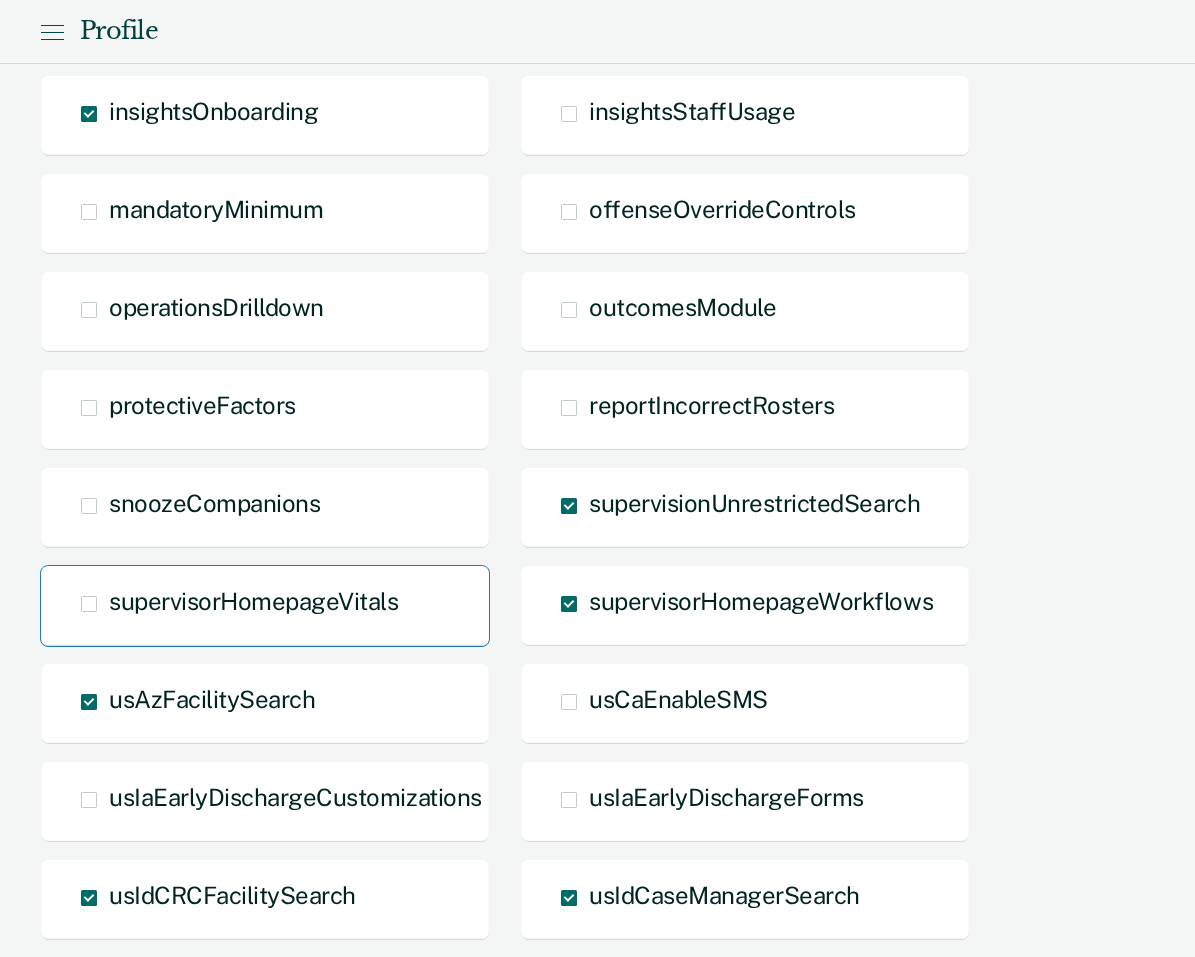 click on "supervisorHomepageVitals" at bounding box center (265, 606) 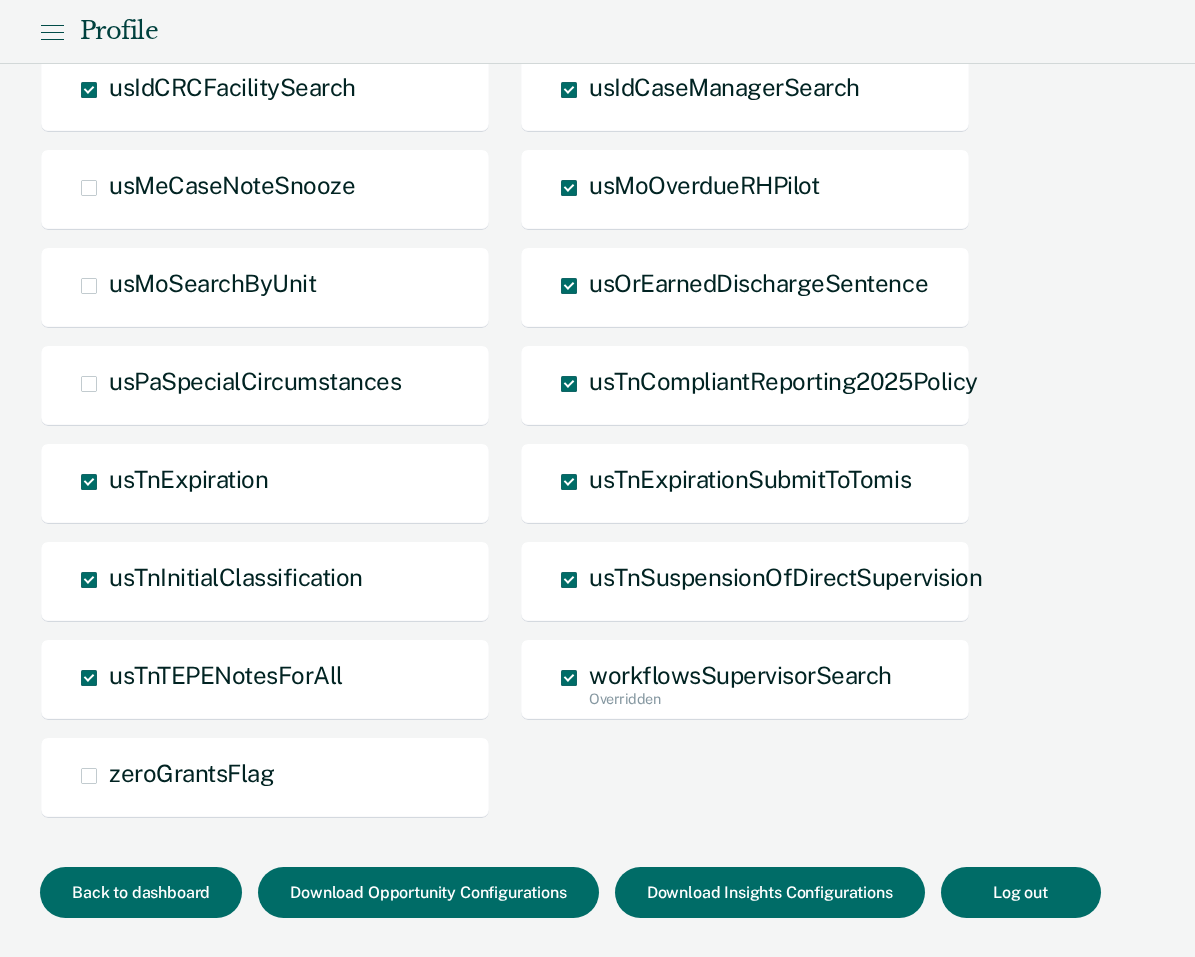 scroll, scrollTop: 2147, scrollLeft: 0, axis: vertical 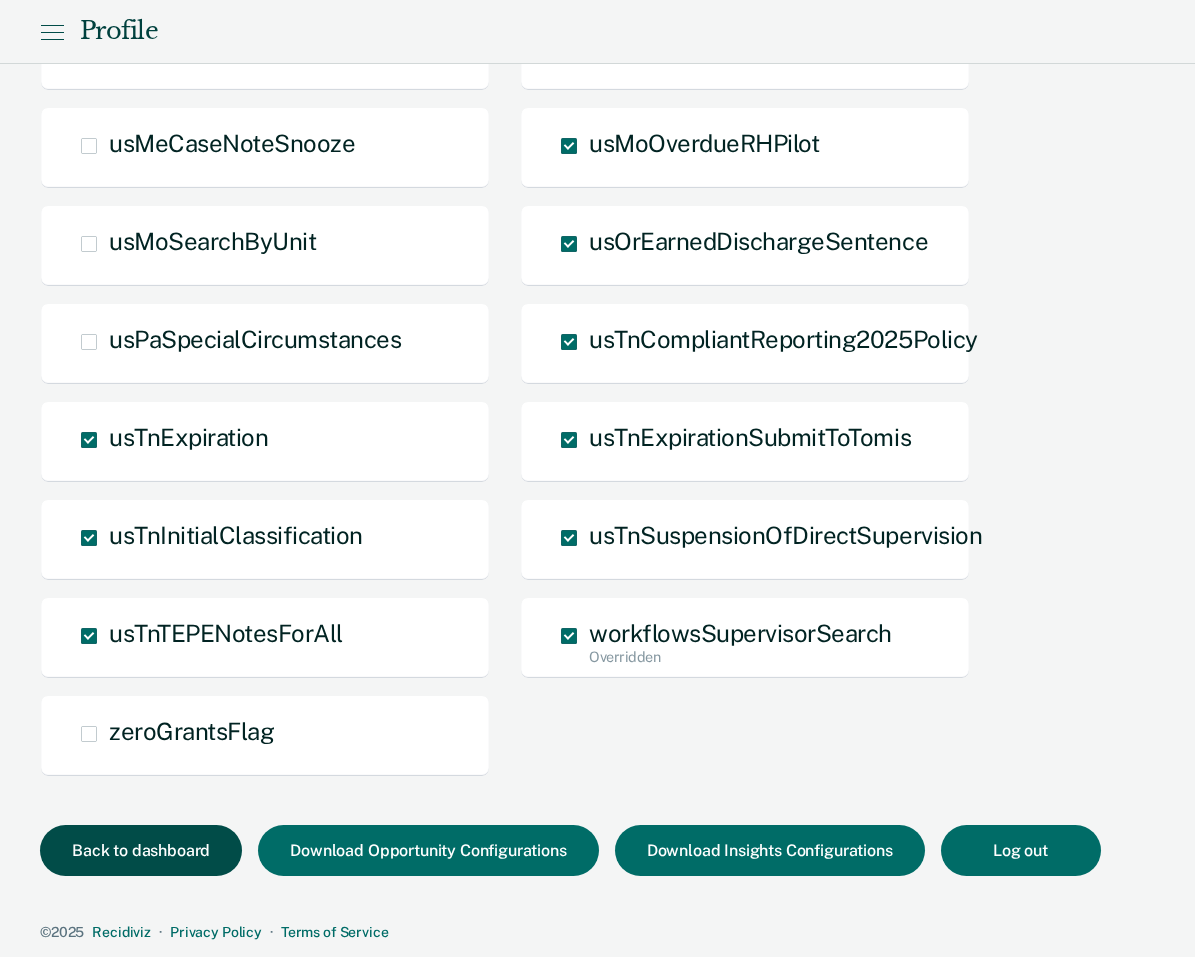 click on "Back to dashboard" at bounding box center (141, 850) 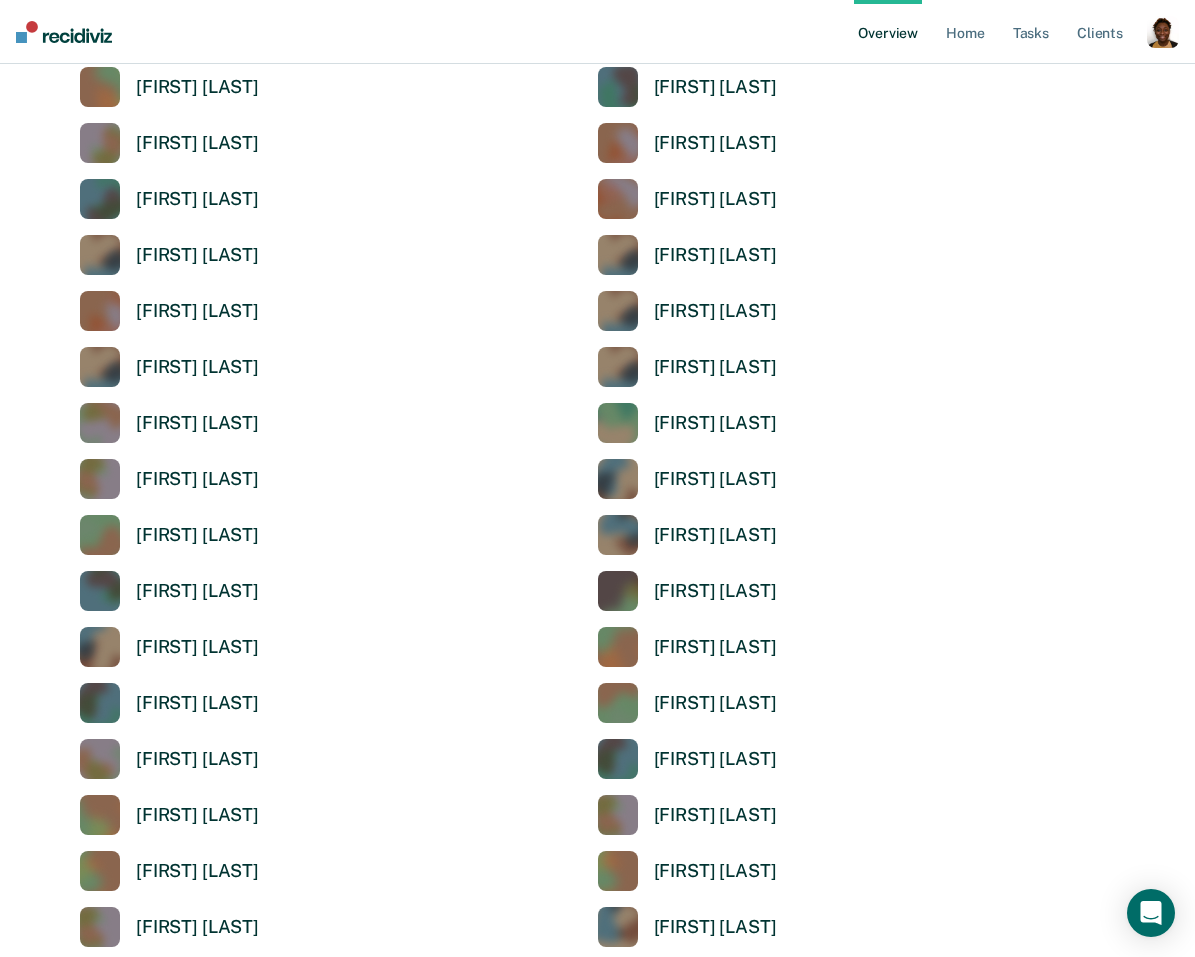 scroll, scrollTop: 0, scrollLeft: 0, axis: both 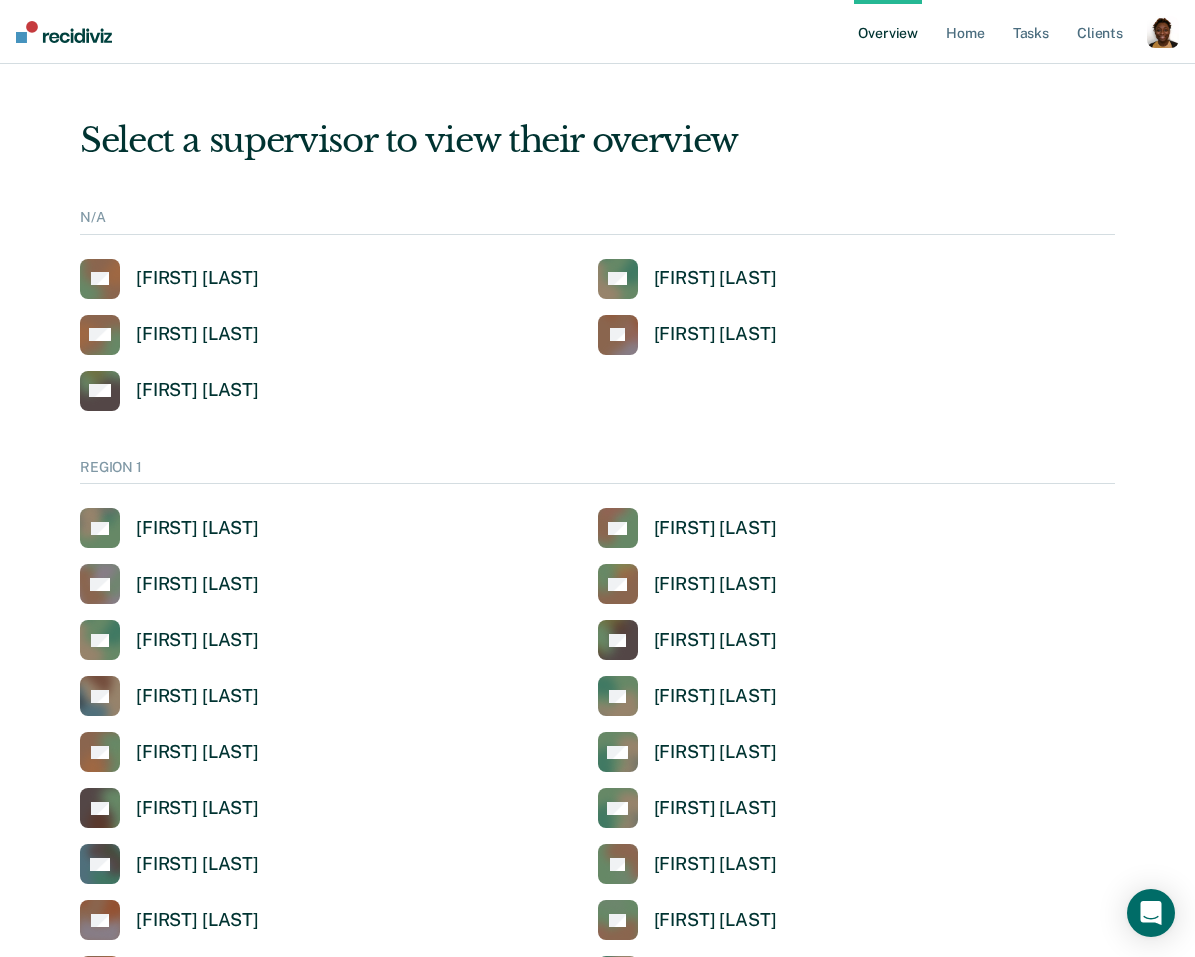 click at bounding box center (1163, 32) 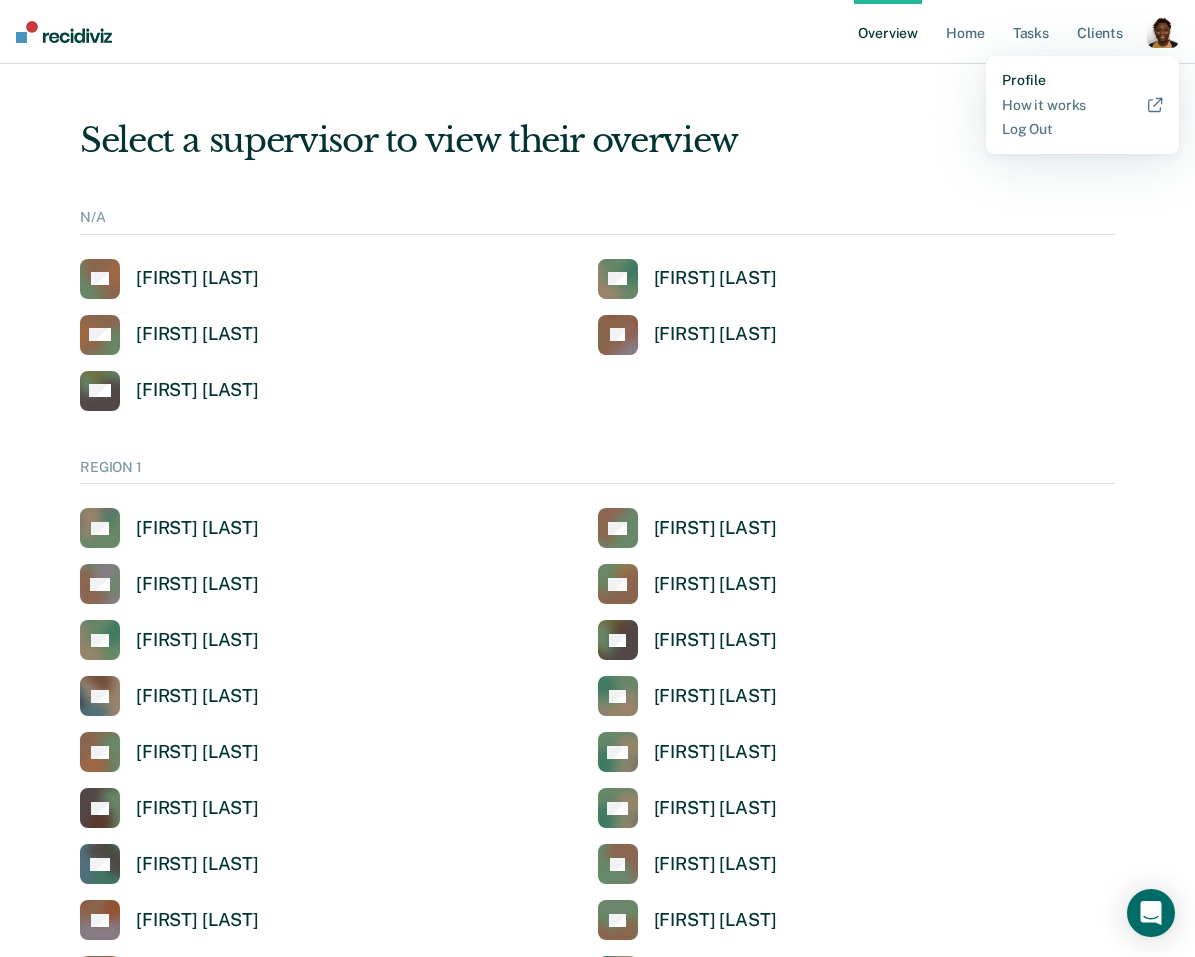 click on "Profile" at bounding box center (1082, 80) 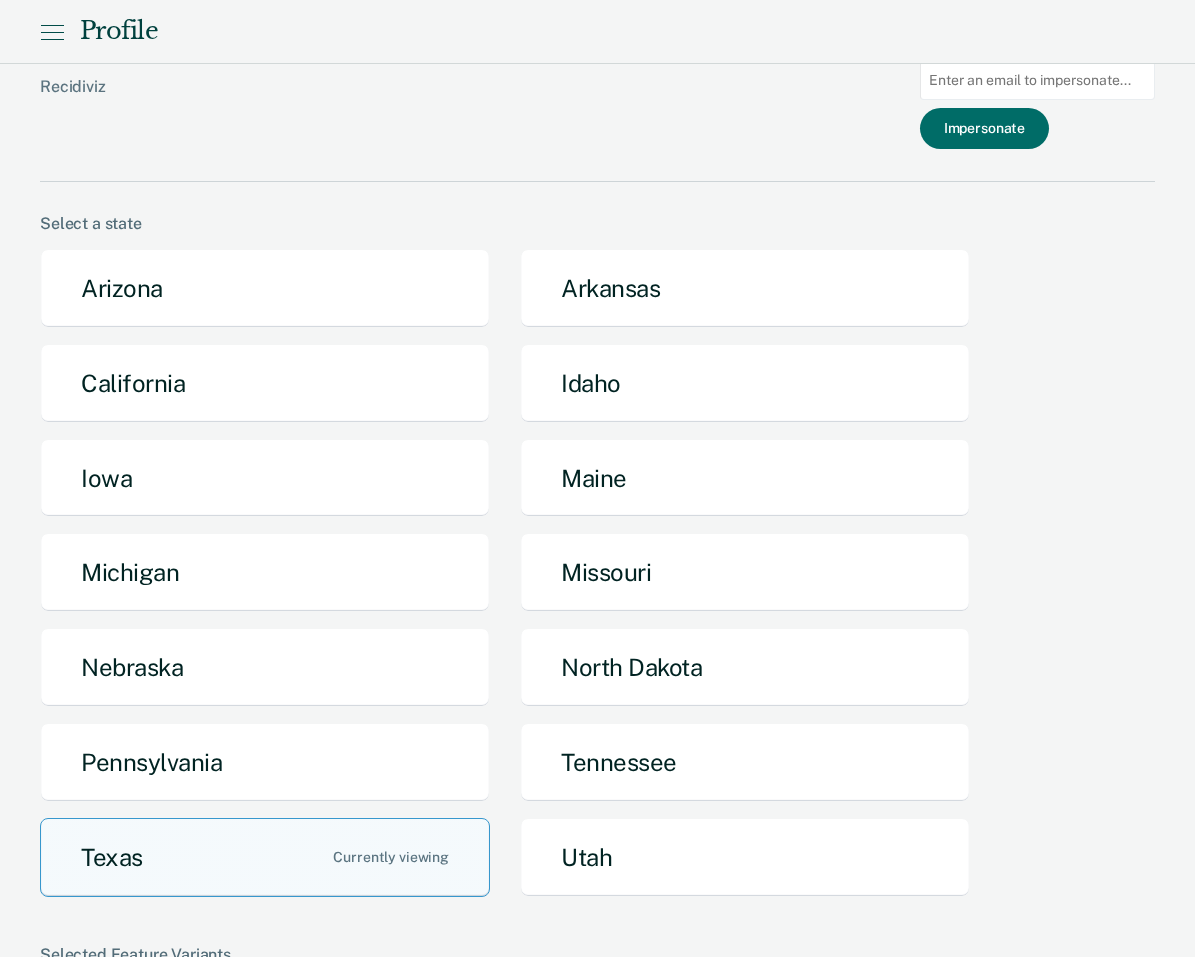 click at bounding box center (1037, 80) 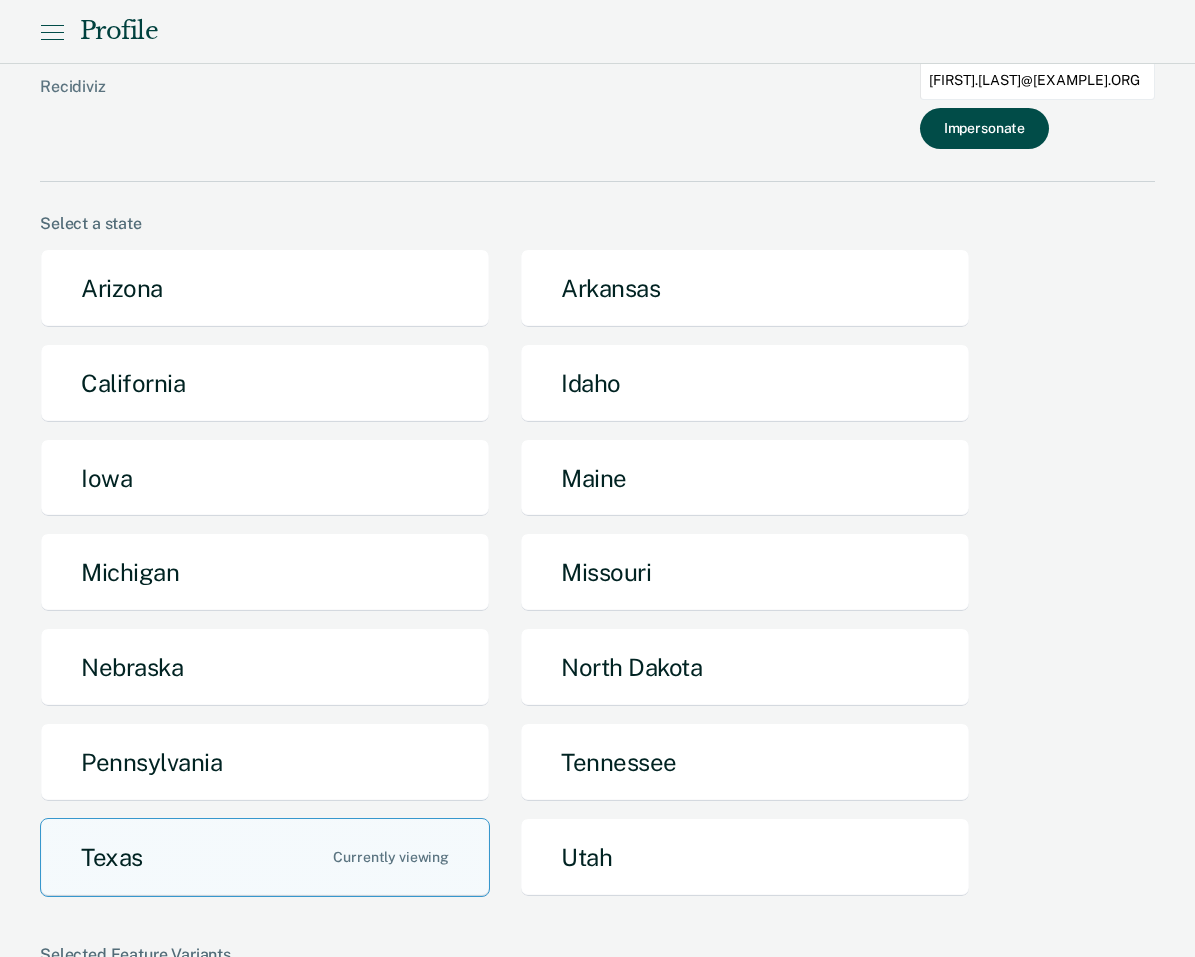 type on "[FIRST].[LAST]@[EXAMPLE].ORG" 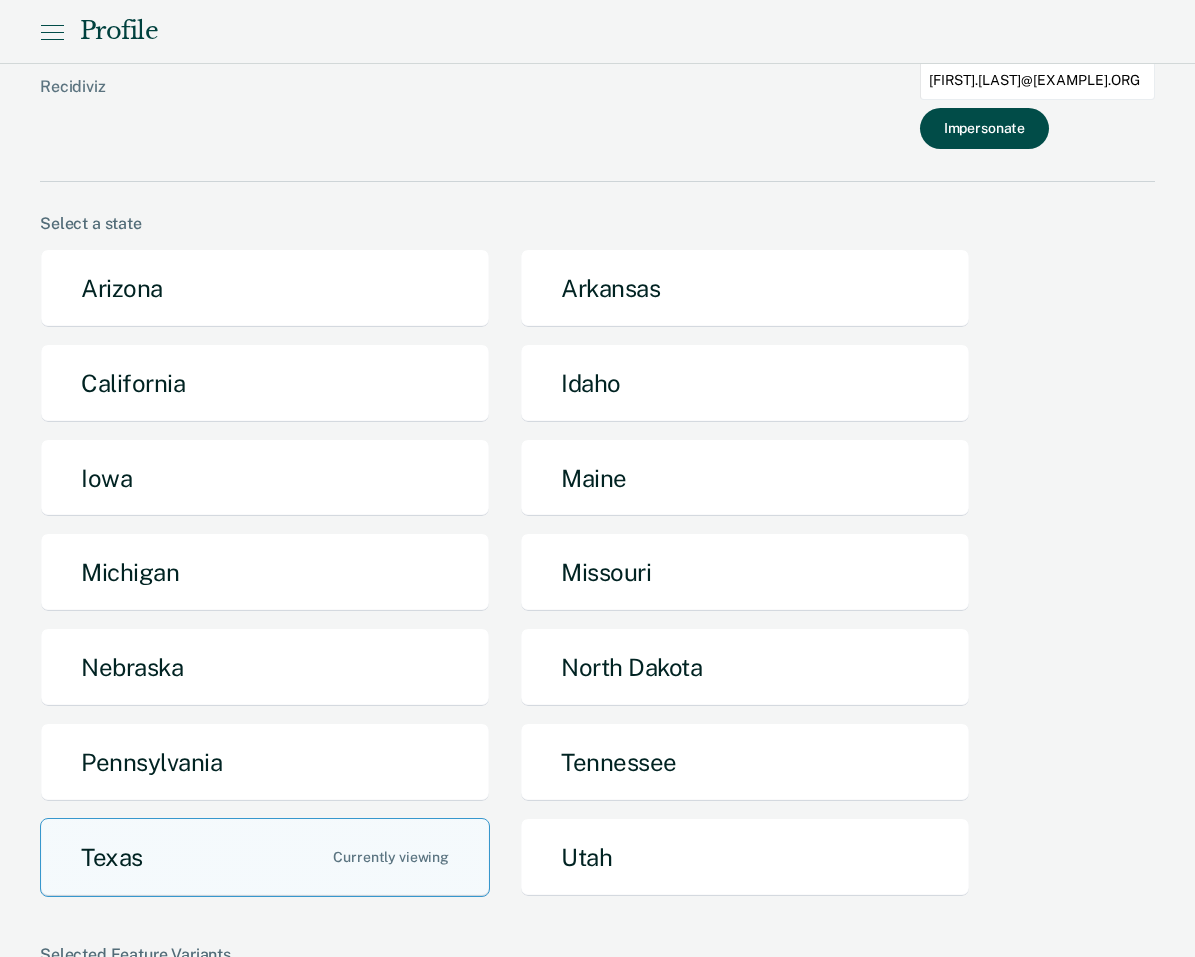 click on "Impersonate" at bounding box center [984, 128] 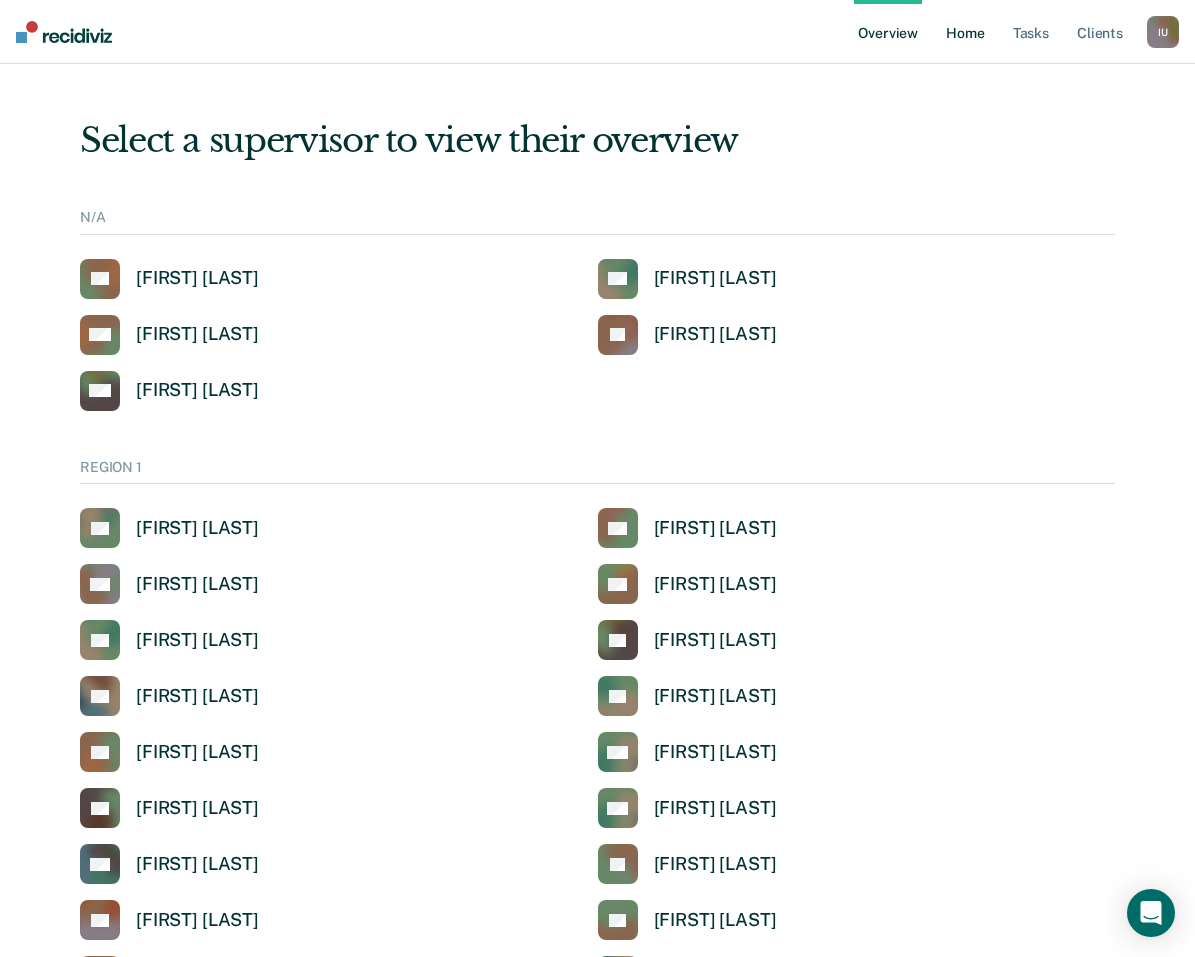 click on "Home" at bounding box center [965, 32] 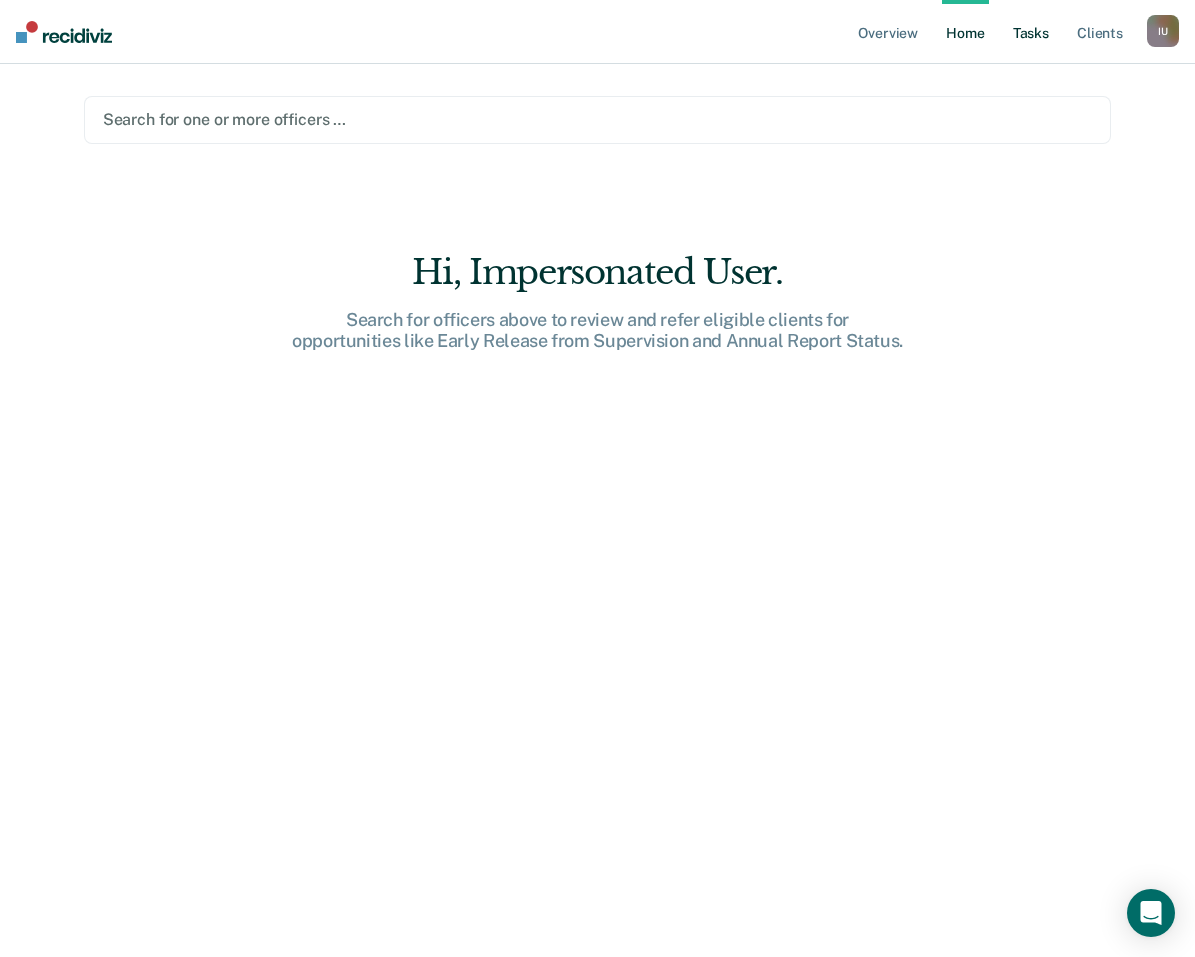click on "Tasks" at bounding box center [1031, 32] 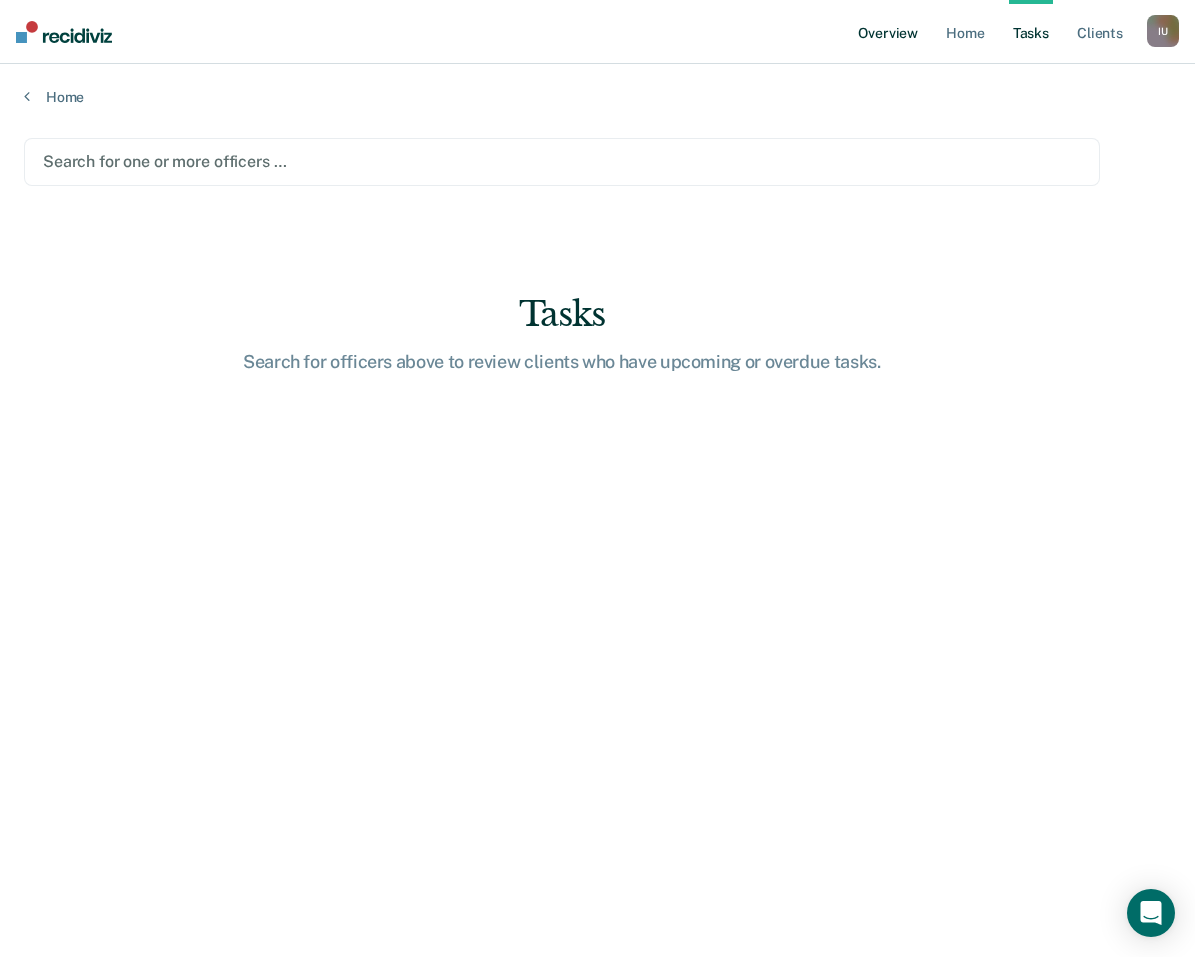 drag, startPoint x: 919, startPoint y: 31, endPoint x: 879, endPoint y: 39, distance: 40.792156 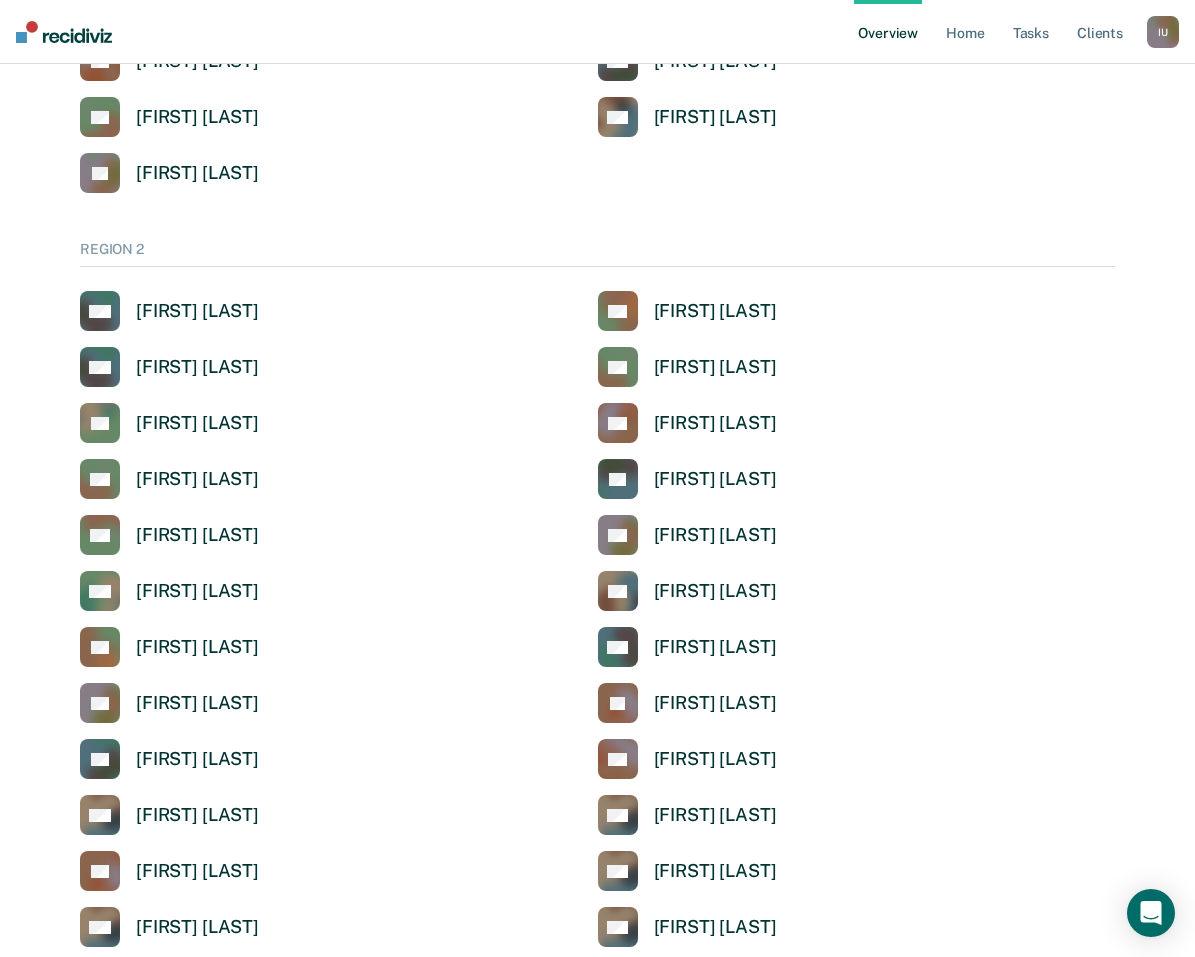 scroll, scrollTop: 1582, scrollLeft: 0, axis: vertical 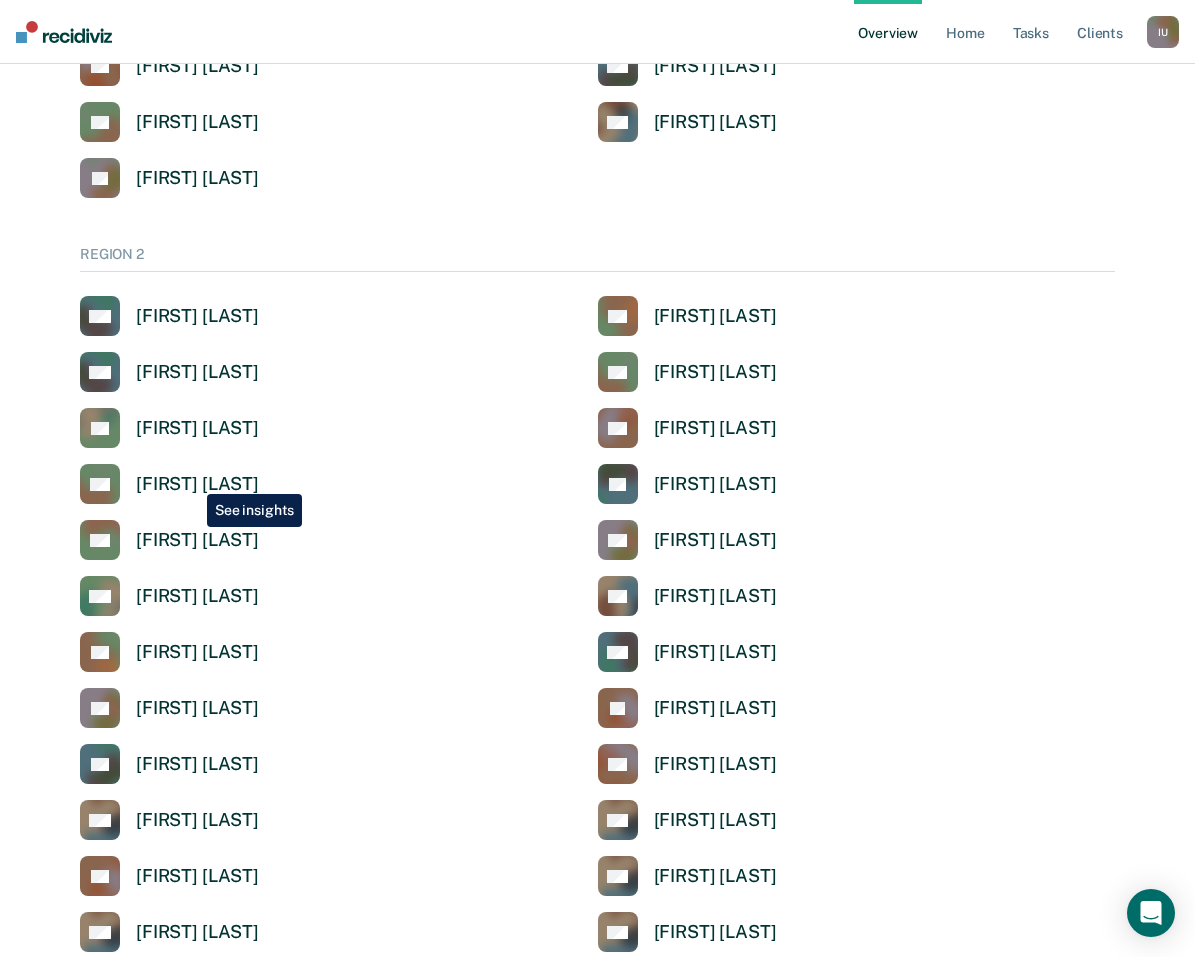 click on "[FIRST] [LAST]" at bounding box center [197, 484] 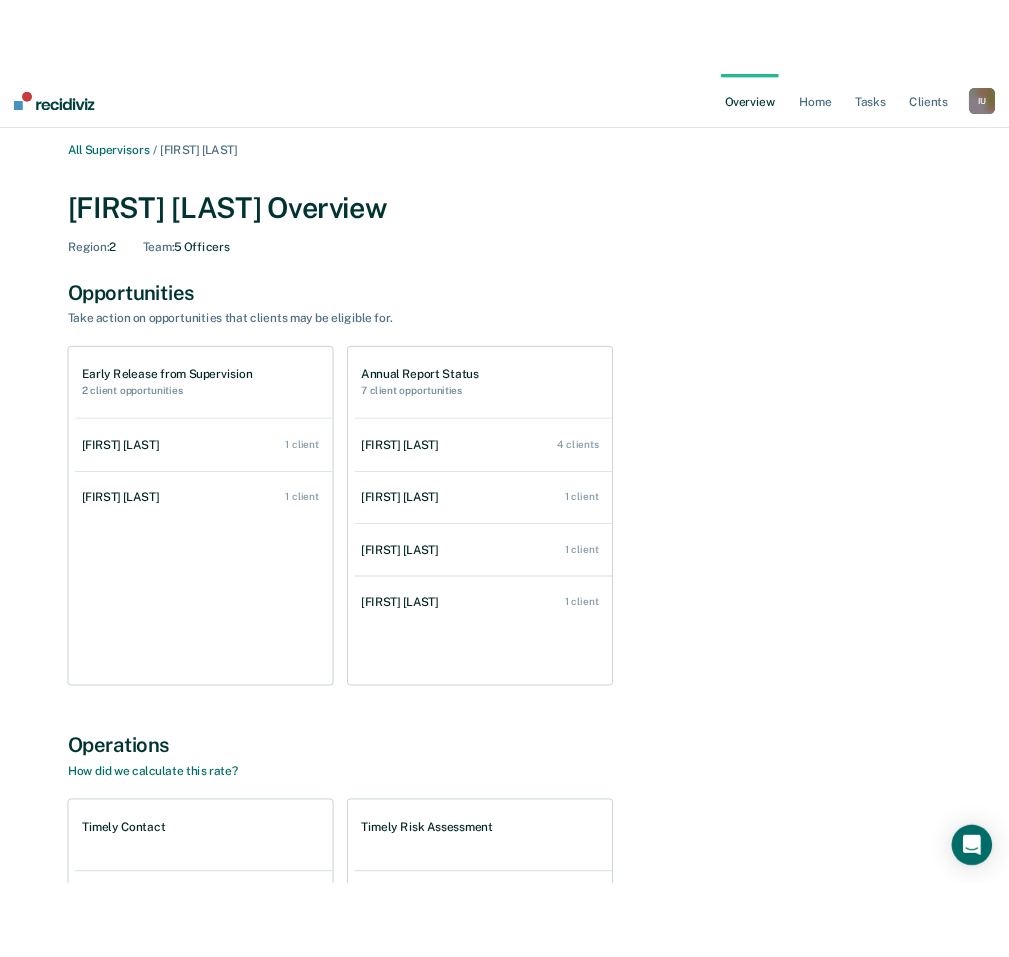 scroll, scrollTop: 0, scrollLeft: 0, axis: both 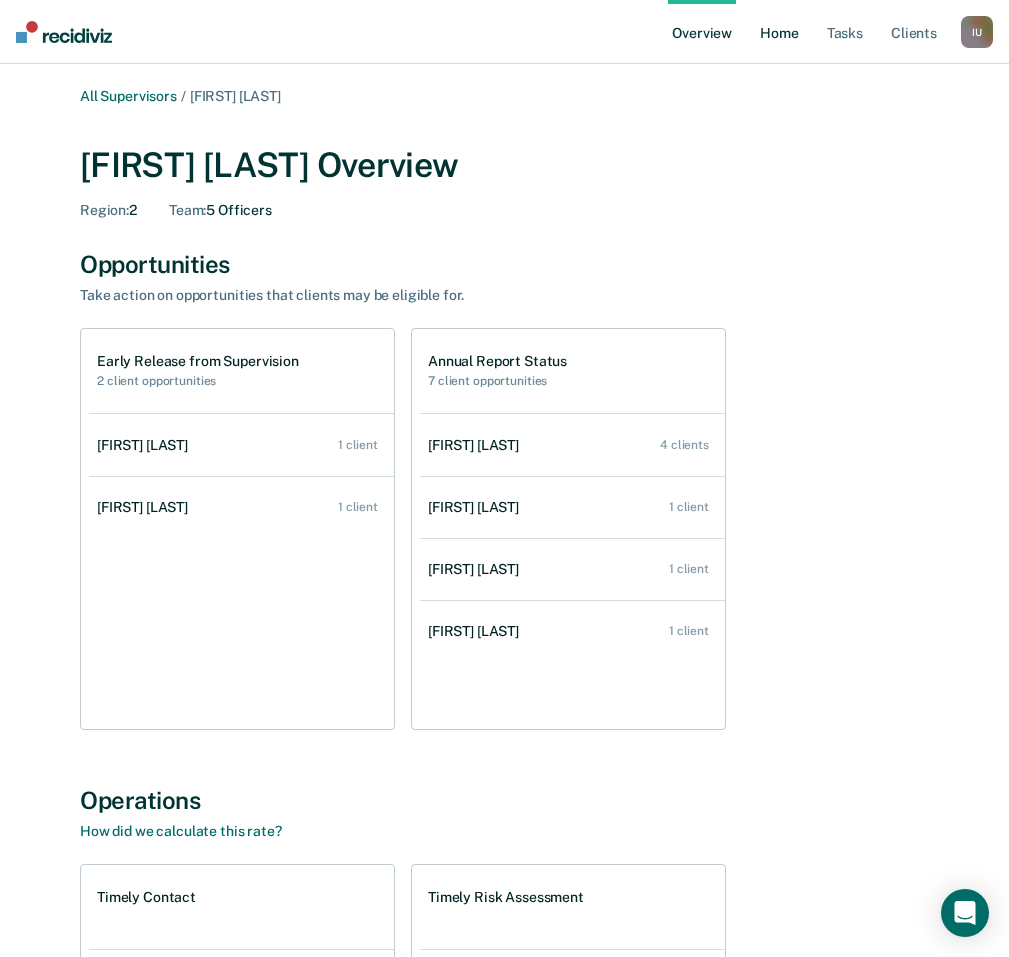 click on "Home" at bounding box center (779, 32) 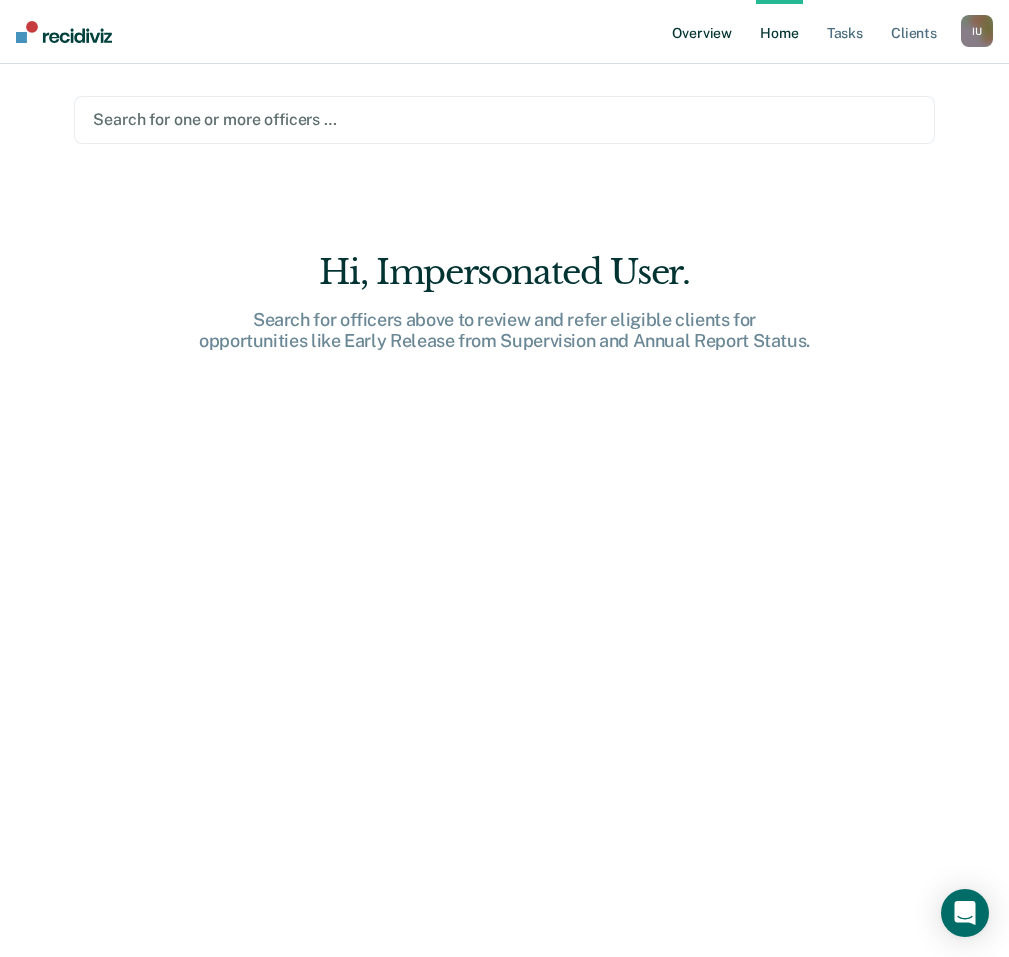 click on "Overview" at bounding box center [702, 32] 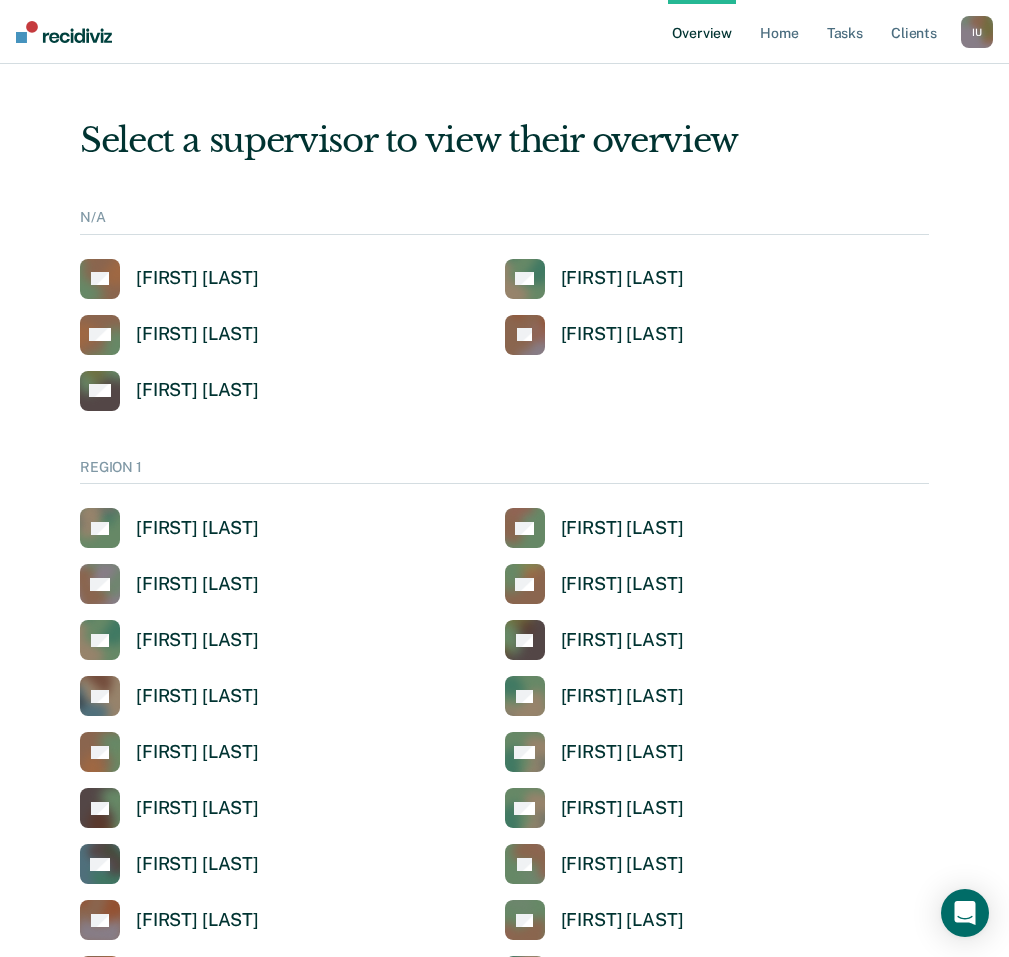 scroll, scrollTop: 1587, scrollLeft: 0, axis: vertical 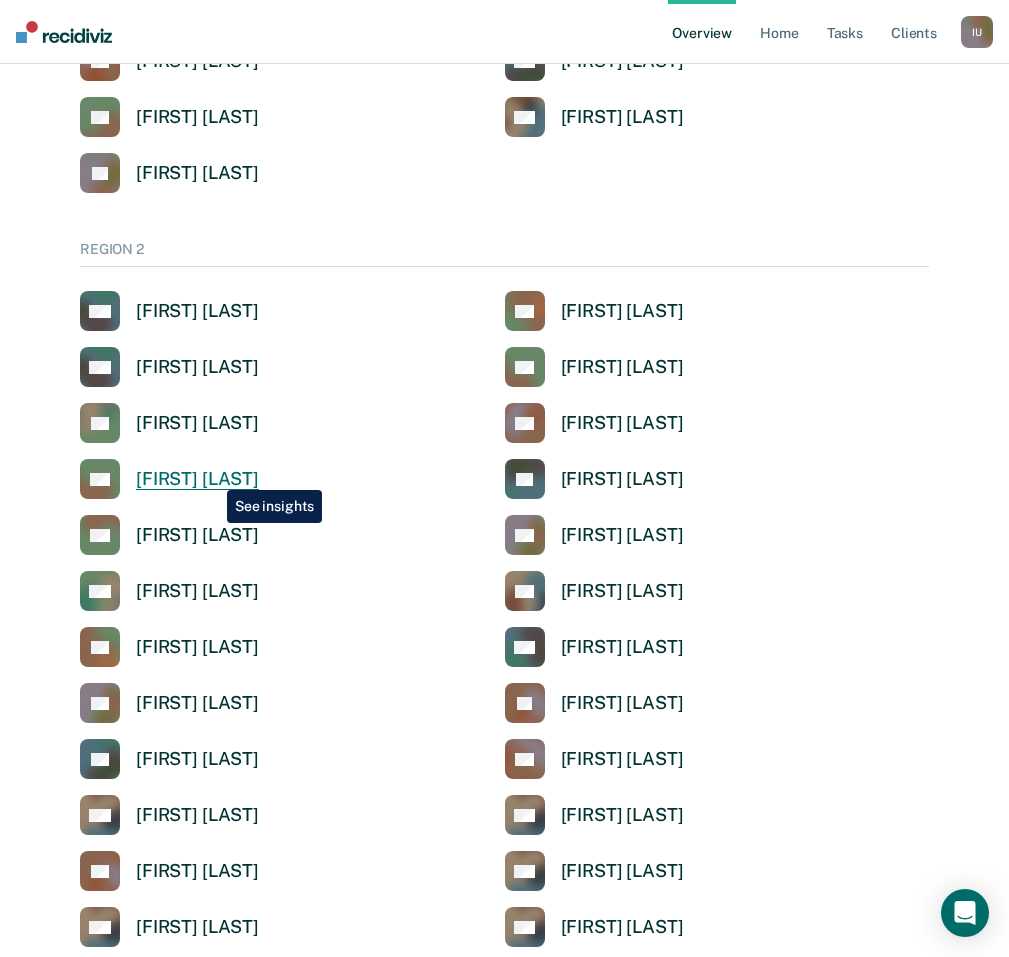 click on "[FIRST] [LAST]" at bounding box center [197, 479] 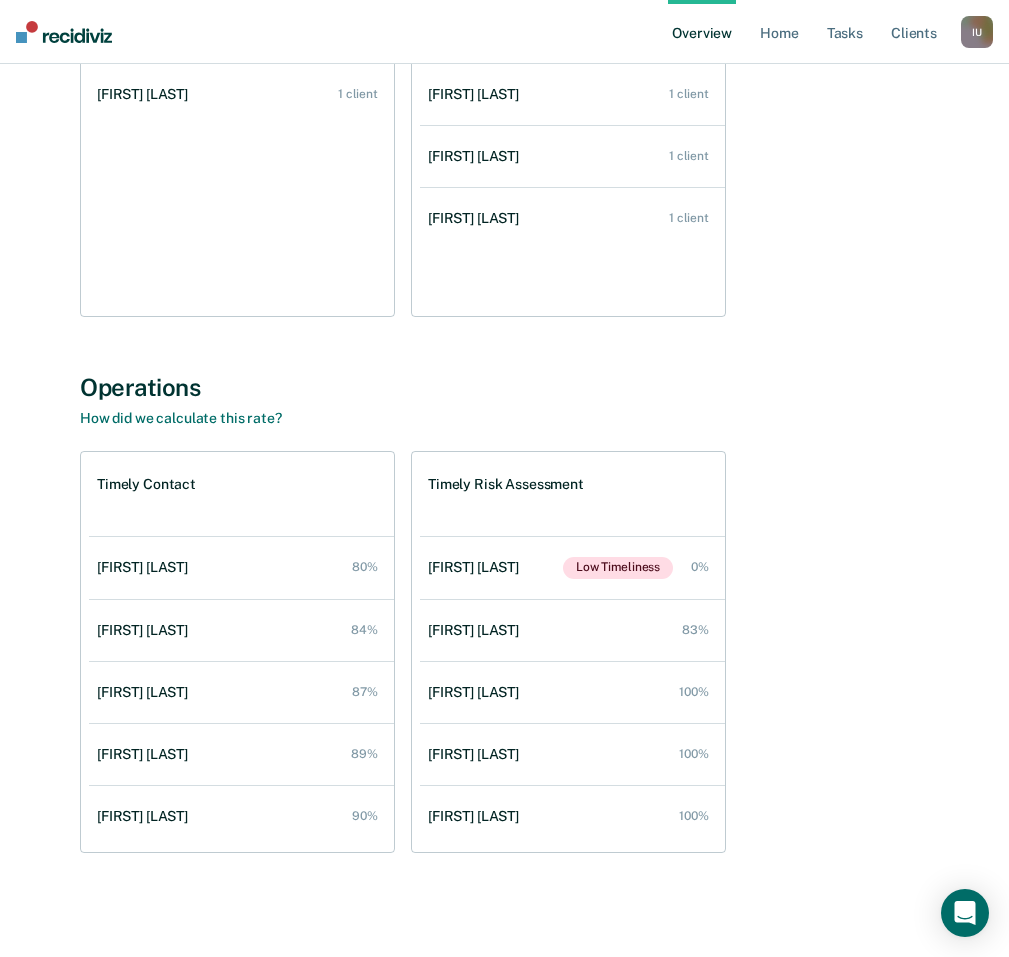 scroll, scrollTop: 0, scrollLeft: 0, axis: both 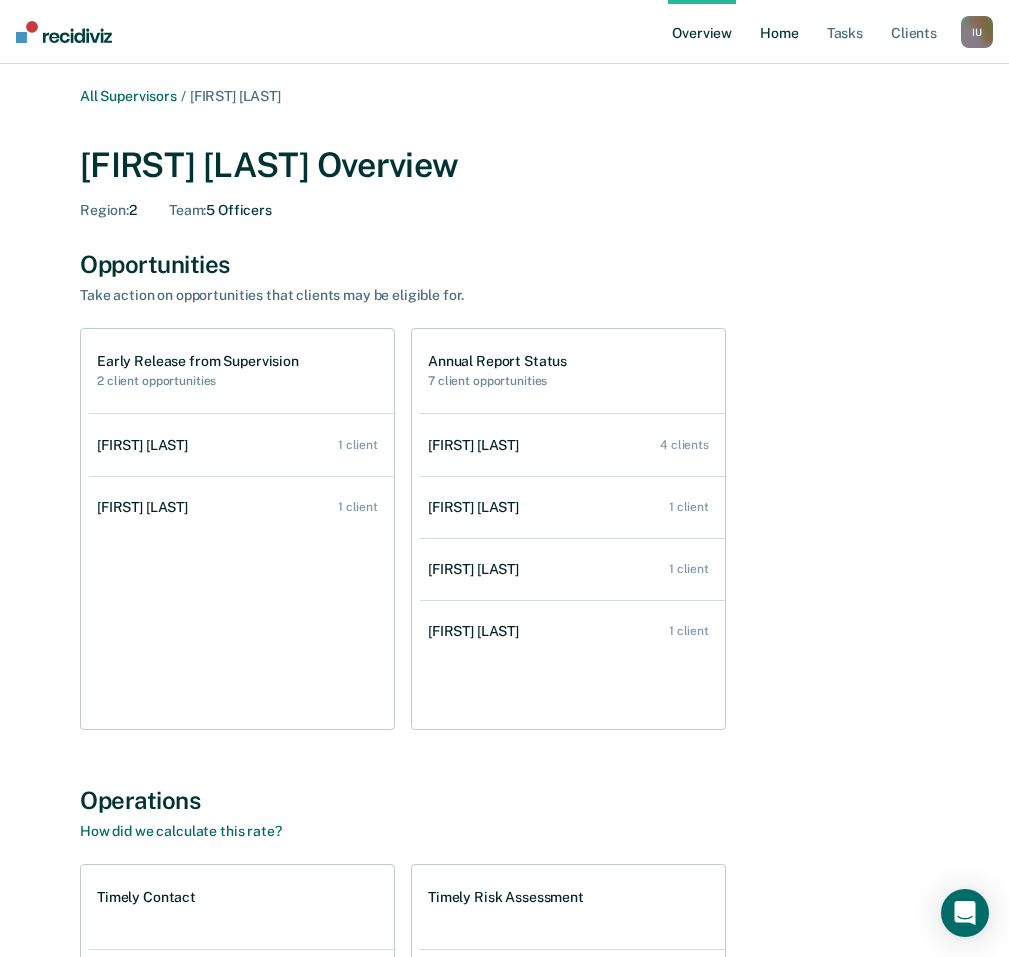 click on "Home" at bounding box center (779, 32) 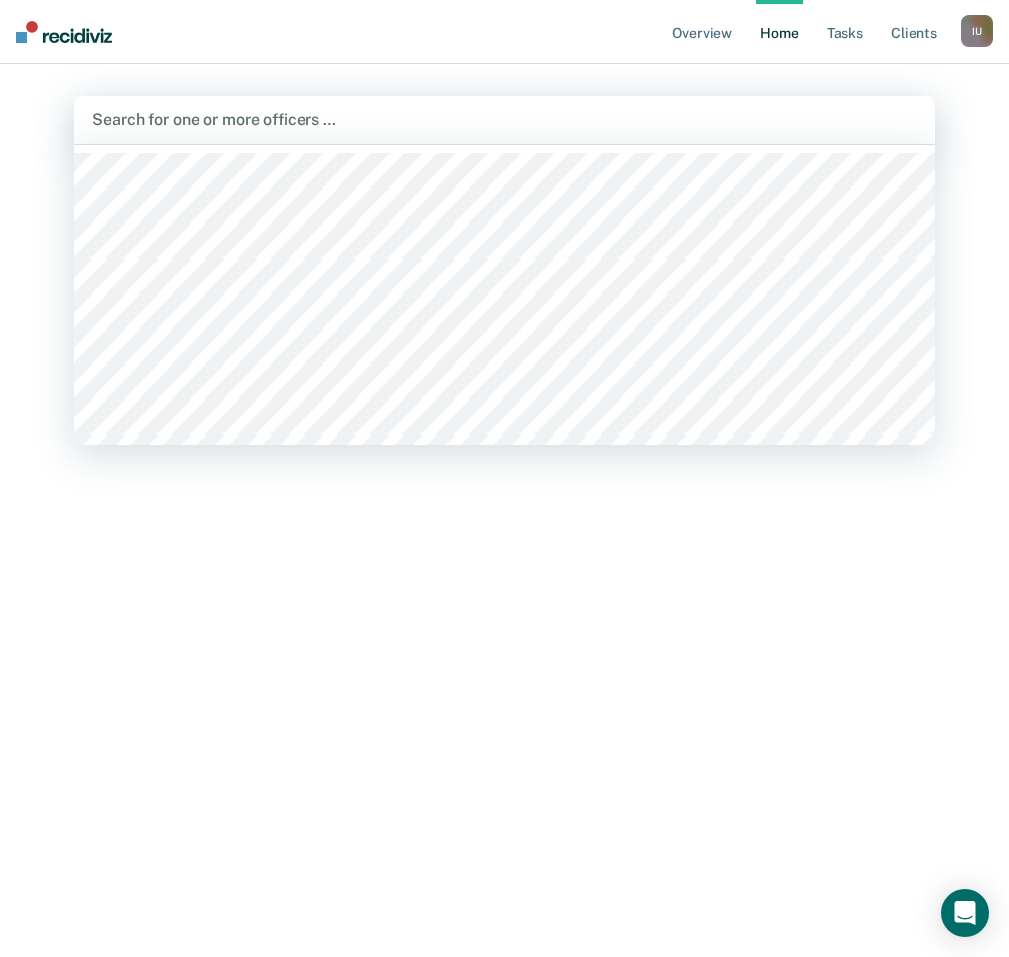 click at bounding box center (504, 119) 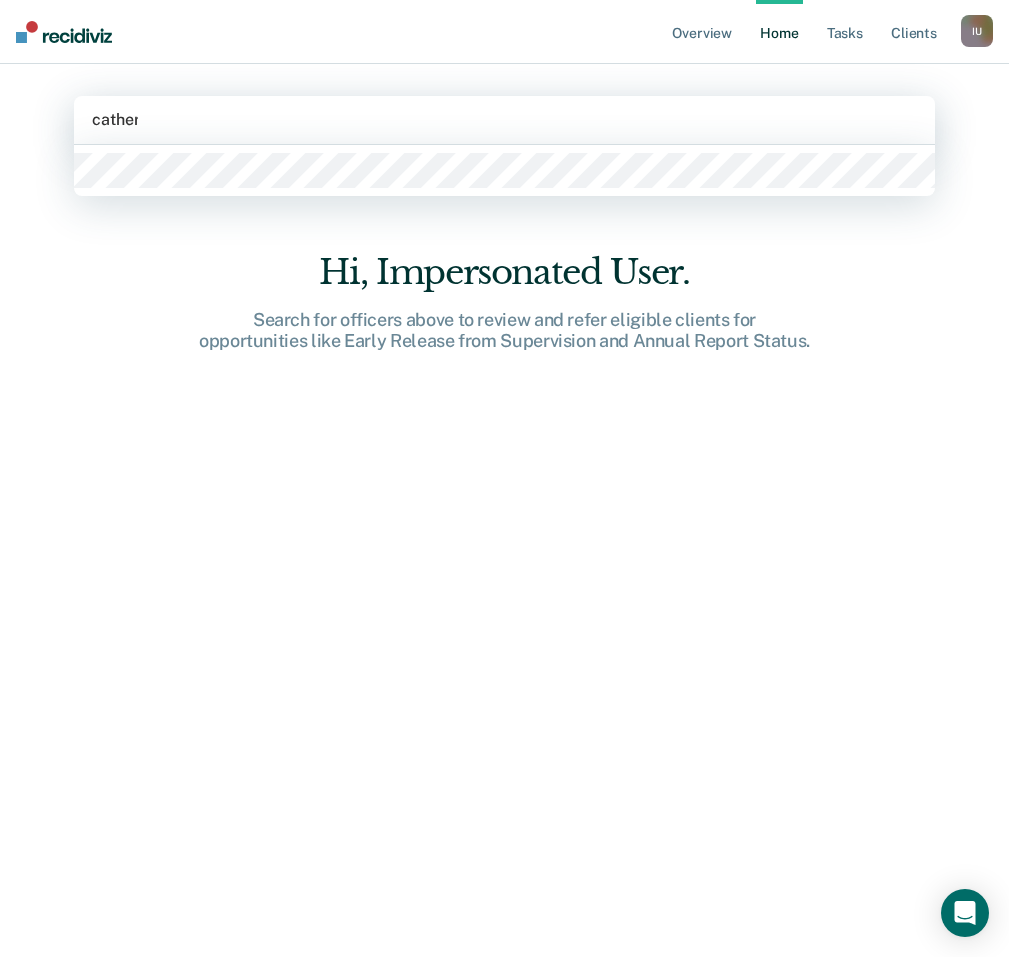 type on "catherin" 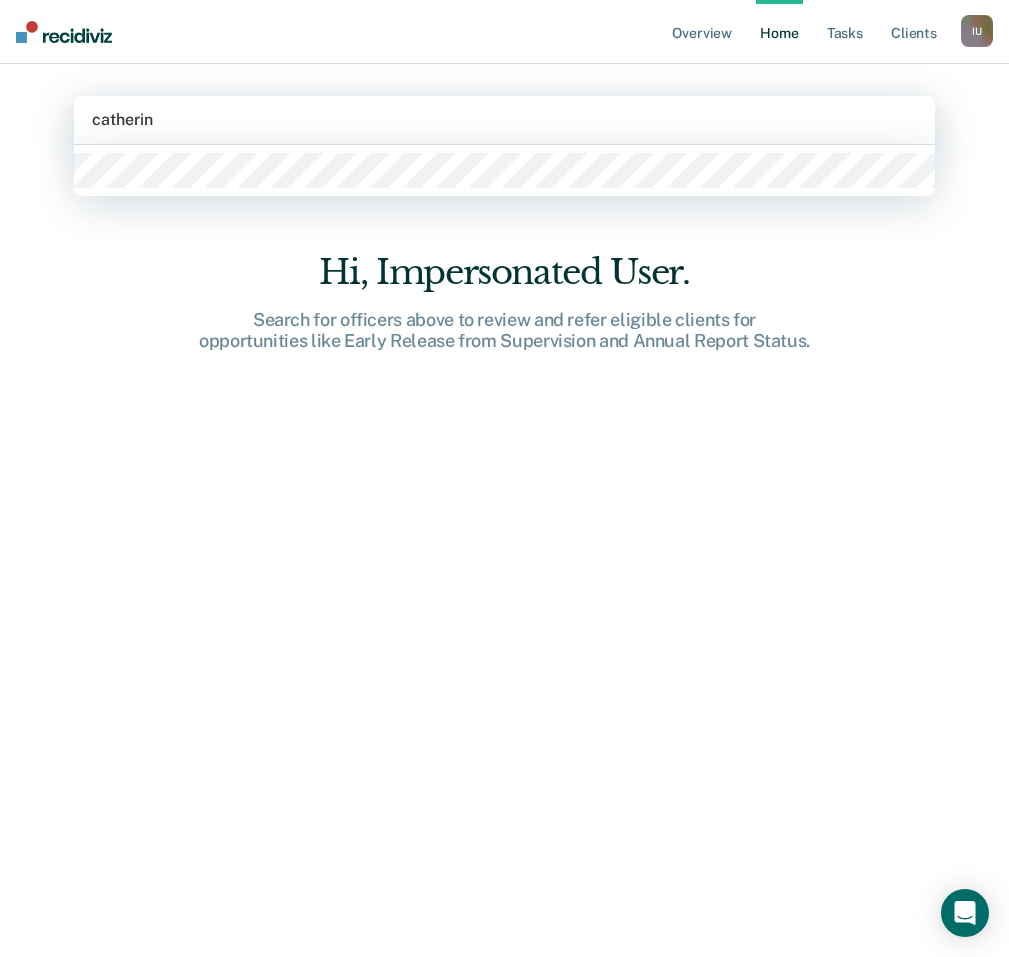 type 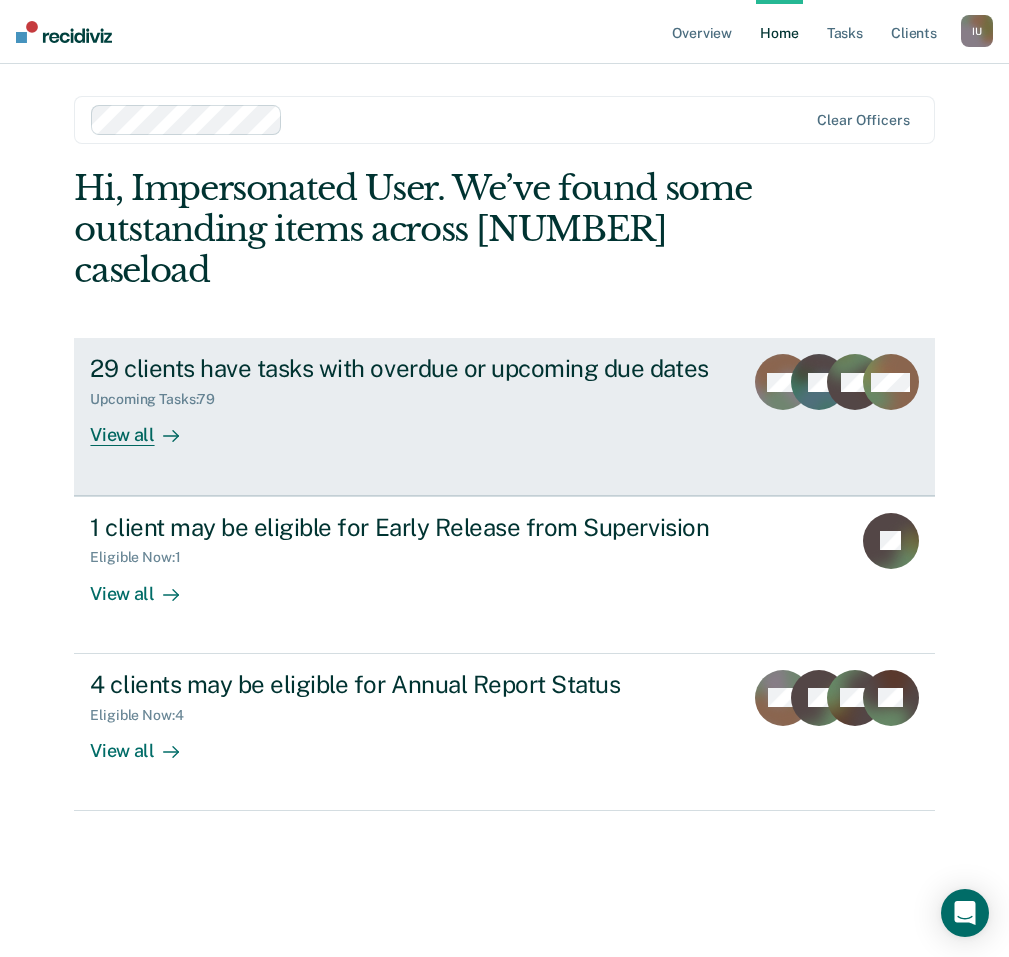 click at bounding box center [167, 435] 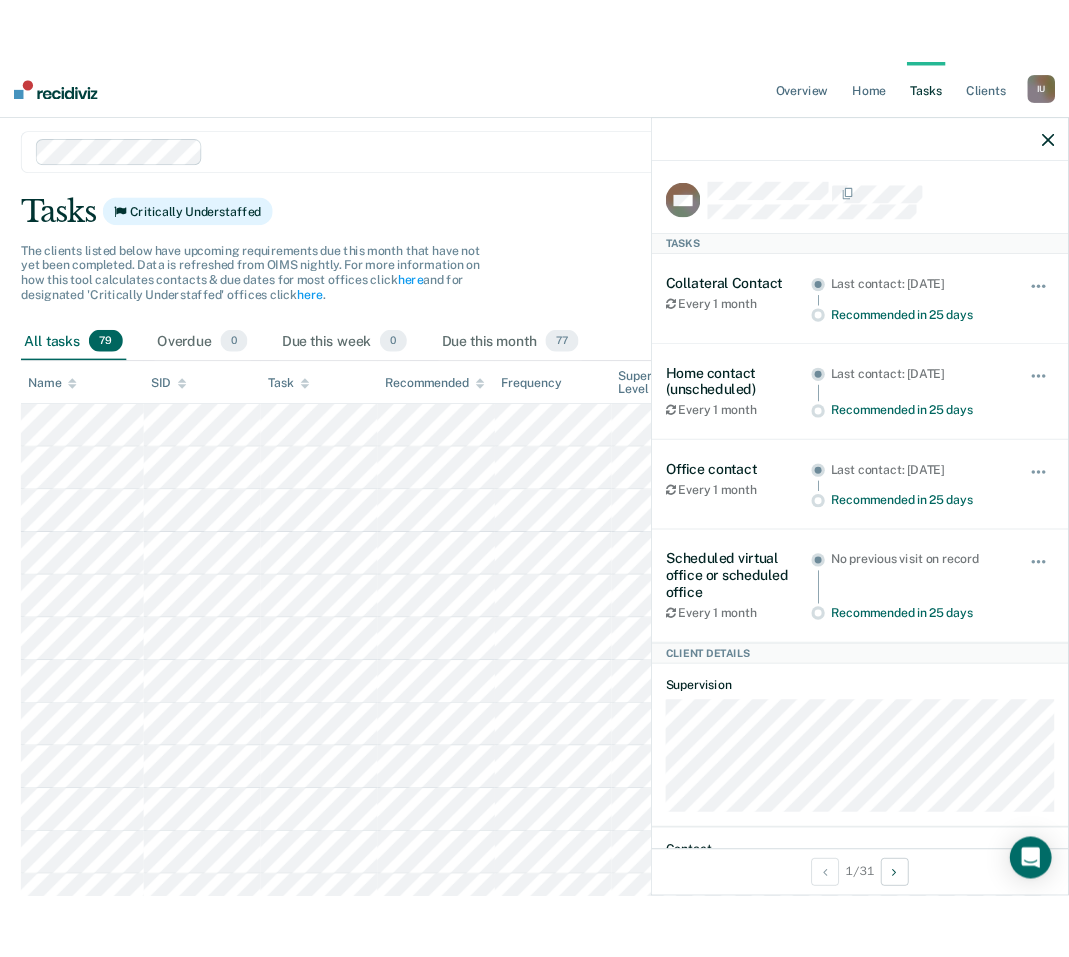 scroll, scrollTop: 60, scrollLeft: 0, axis: vertical 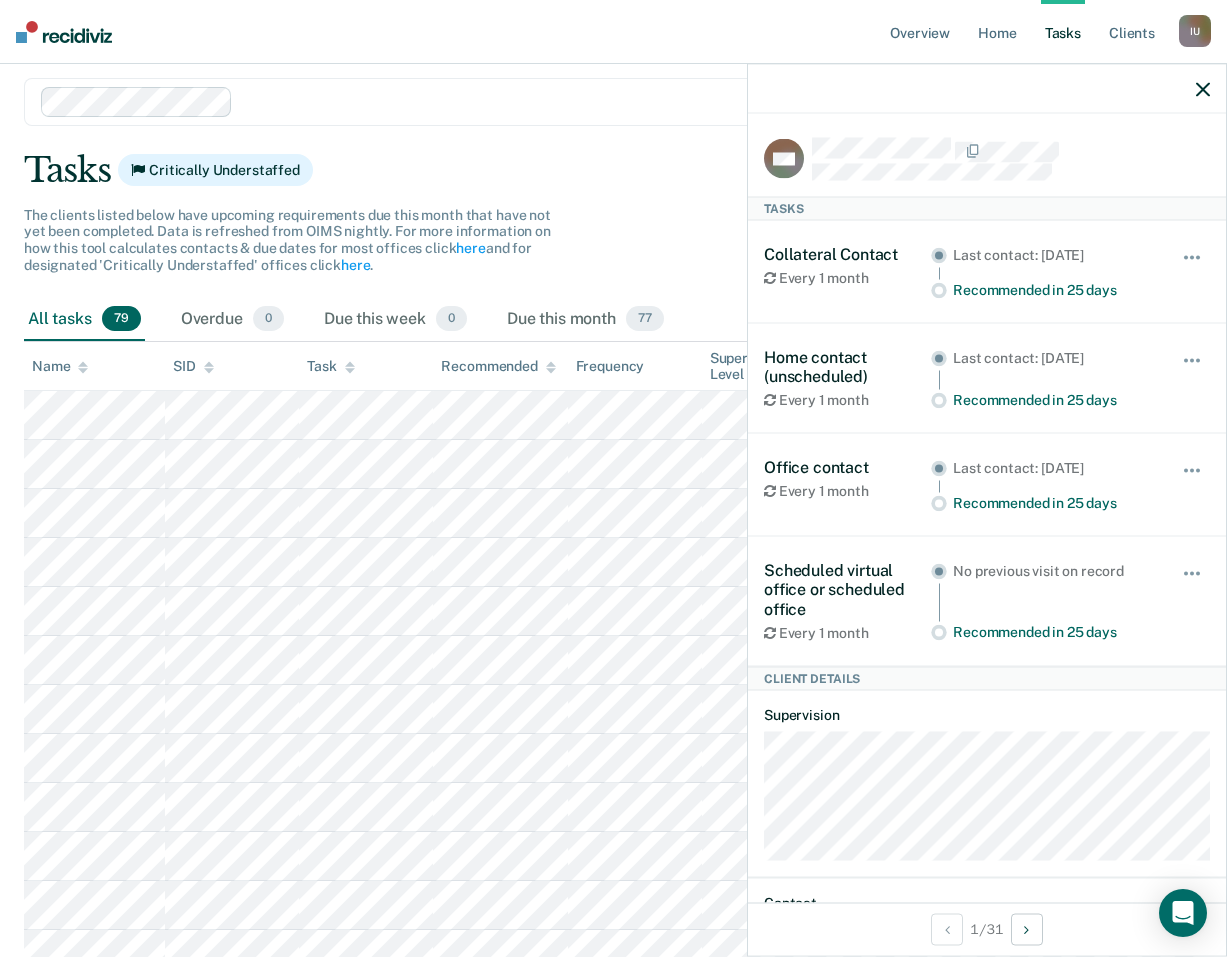 click 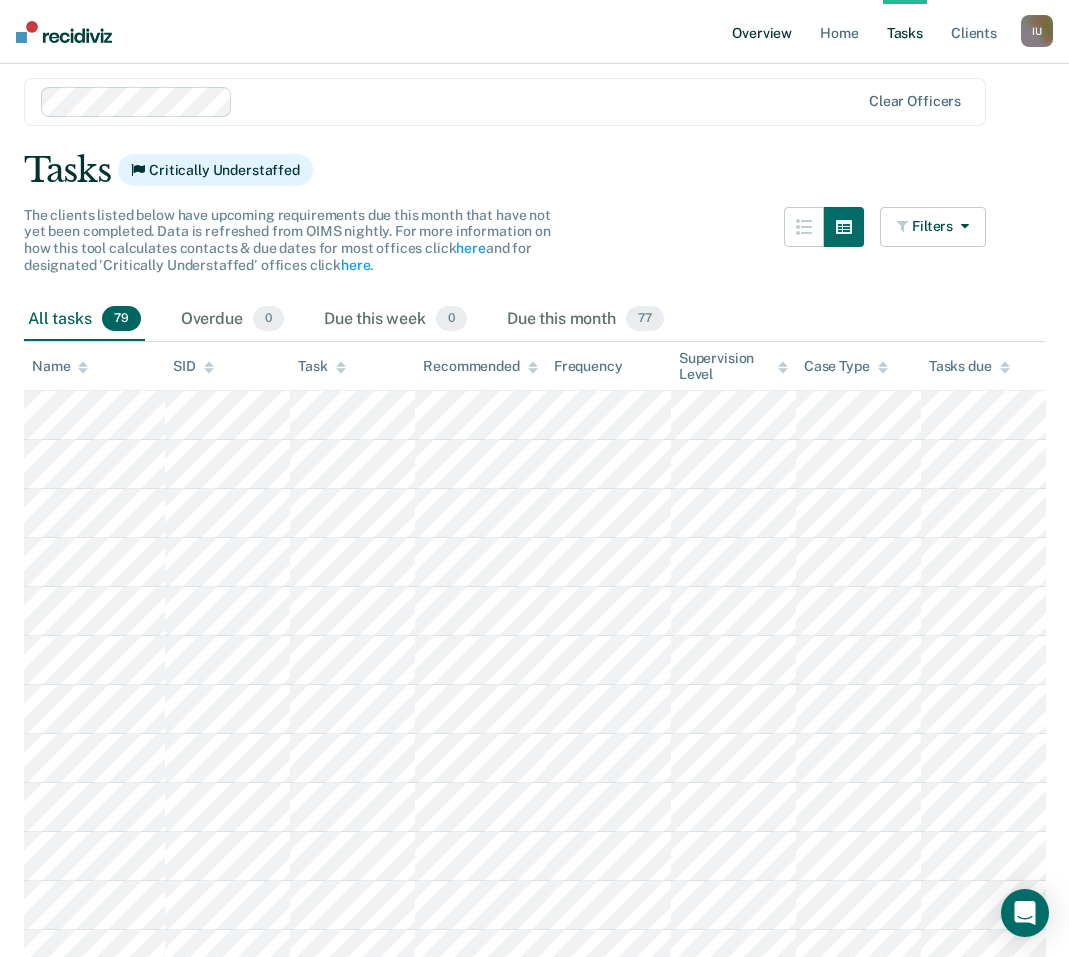 click on "Overview" at bounding box center (762, 32) 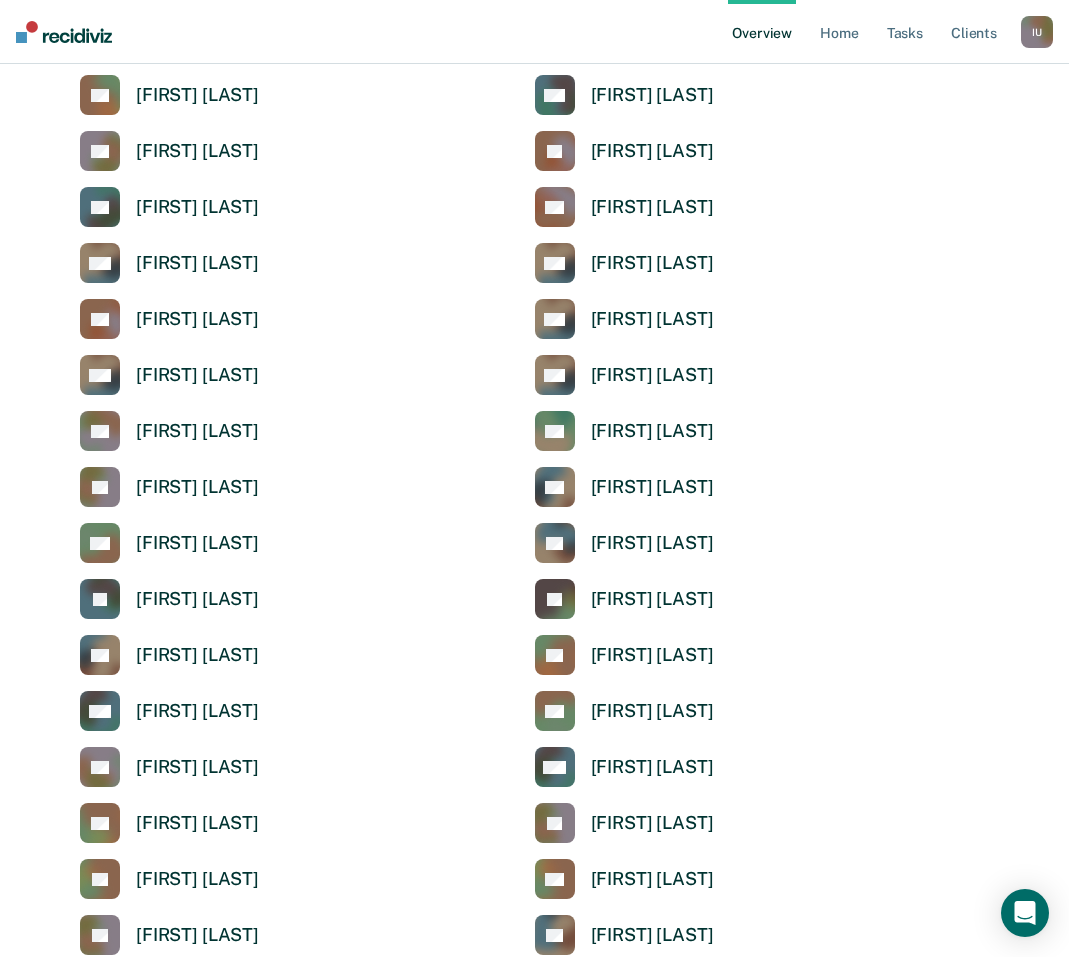 scroll, scrollTop: 2639, scrollLeft: 0, axis: vertical 